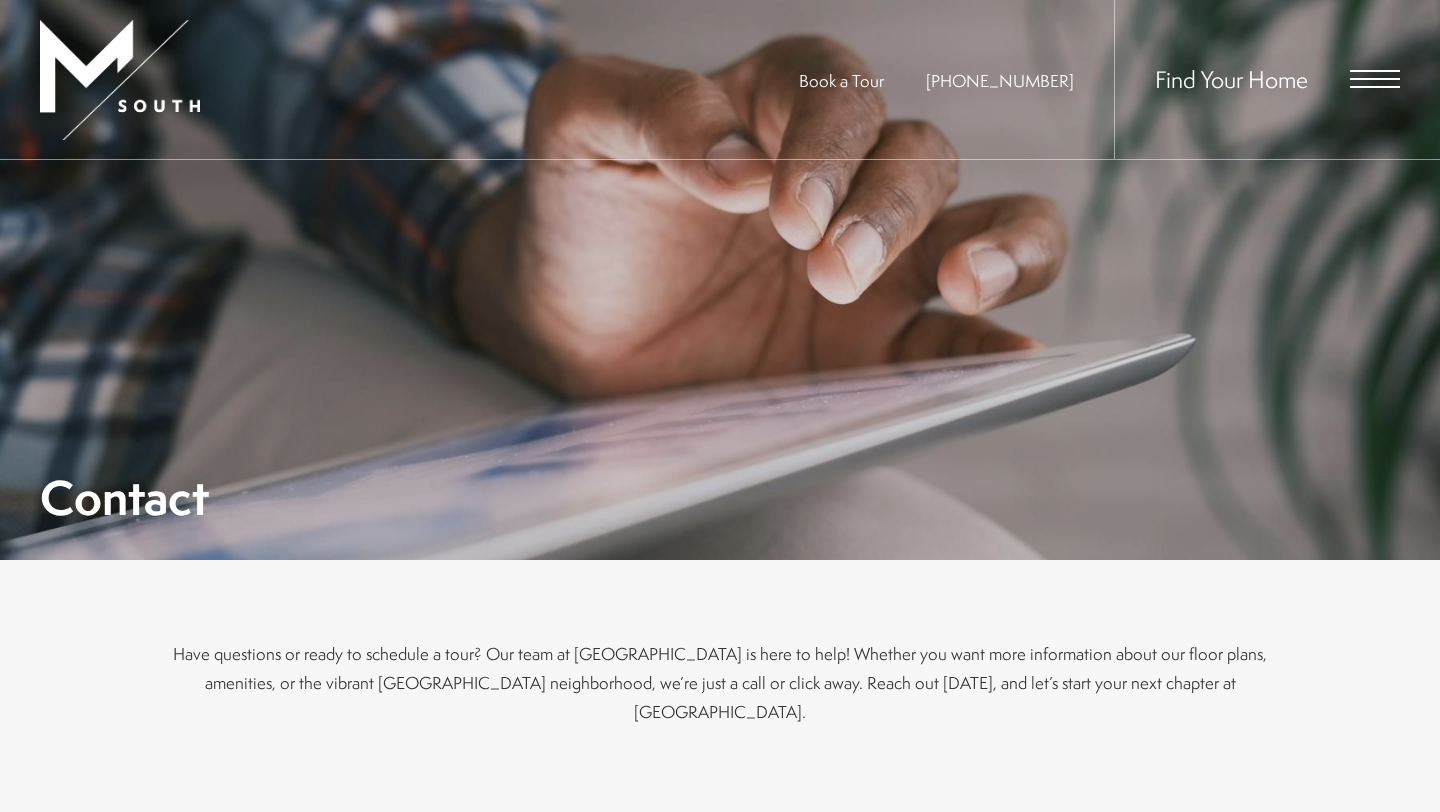 scroll, scrollTop: 0, scrollLeft: 0, axis: both 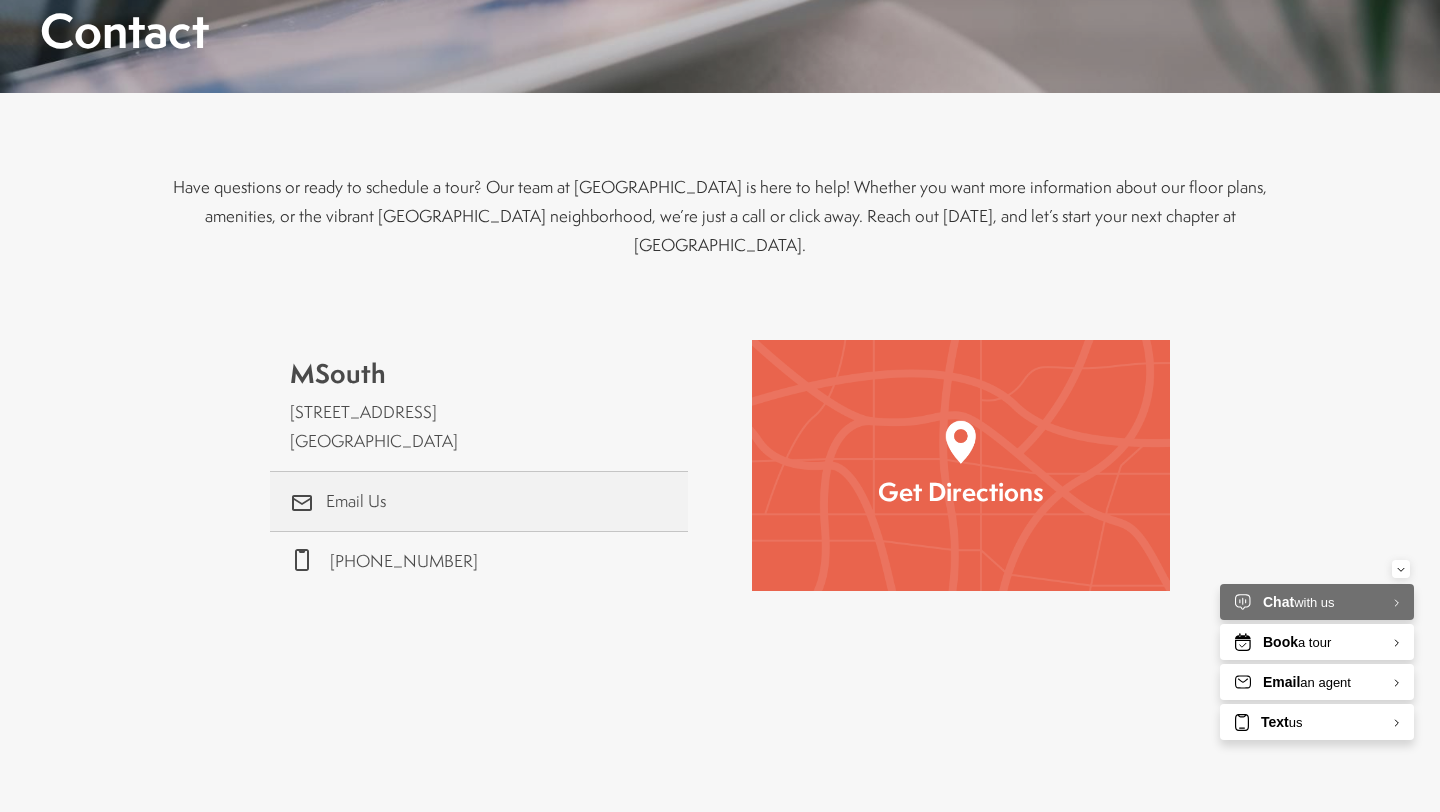 click on ".cls-1{stroke-width:0px;}
Email Us" at bounding box center (479, 501) 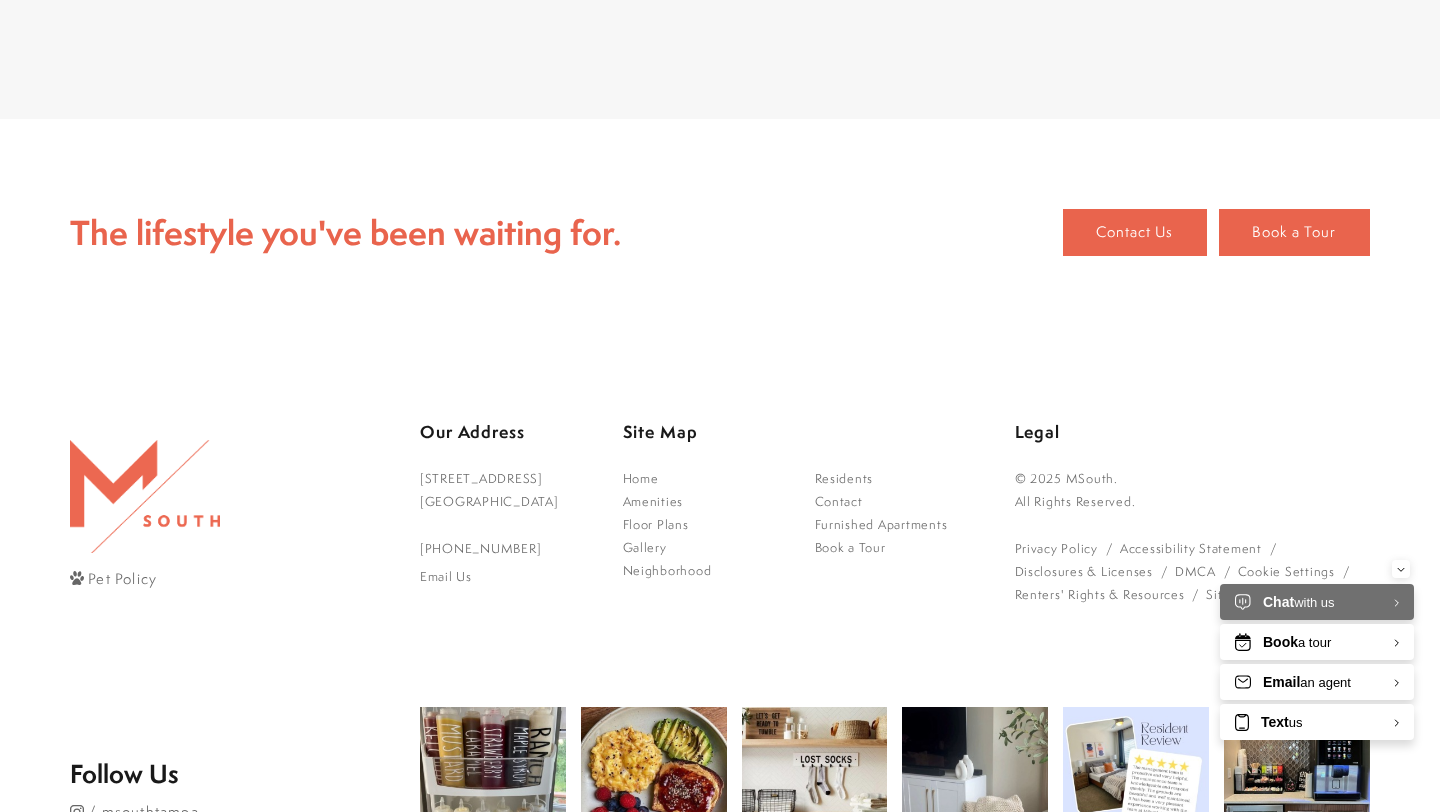 scroll, scrollTop: 2385, scrollLeft: 0, axis: vertical 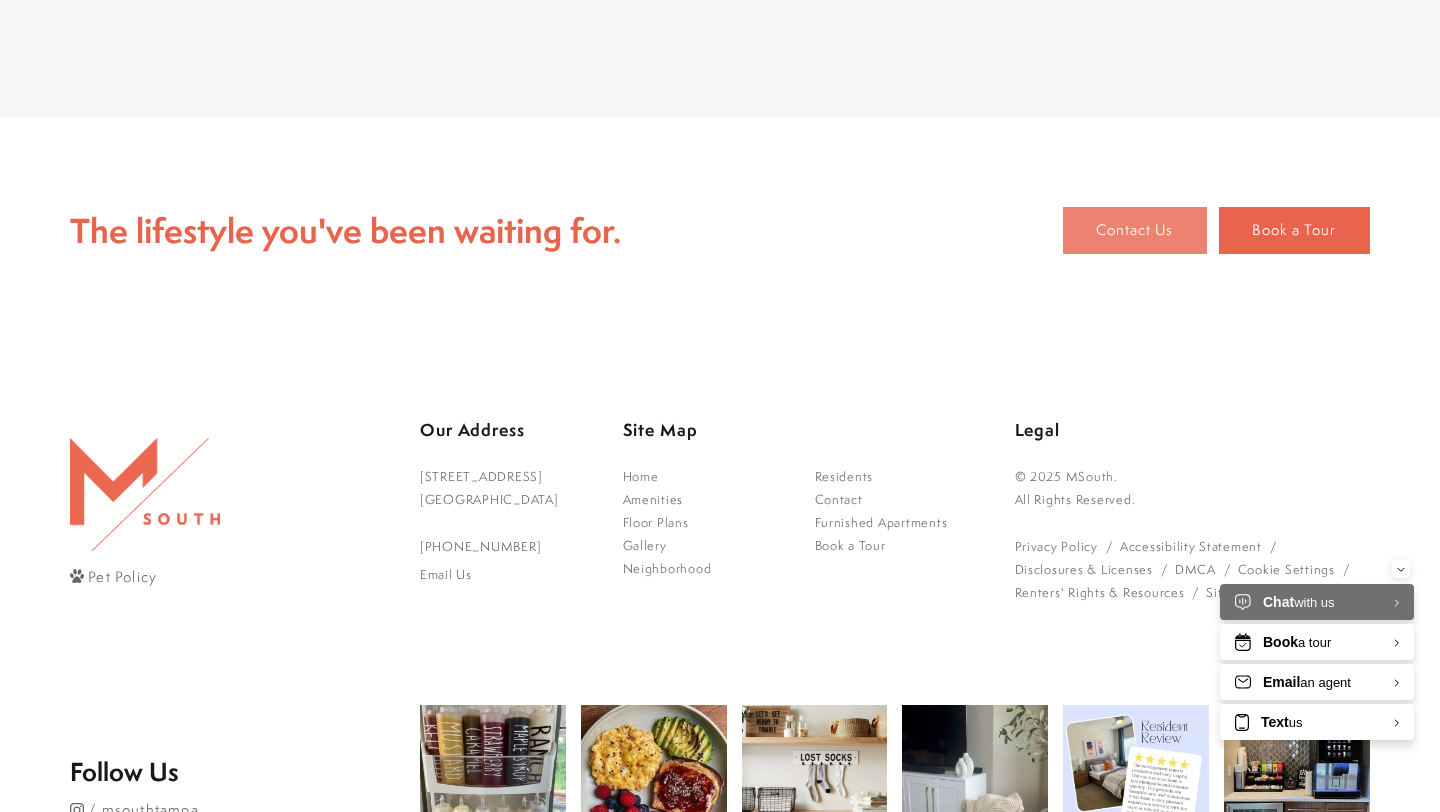 click on "Contact Us" at bounding box center (1135, 231) 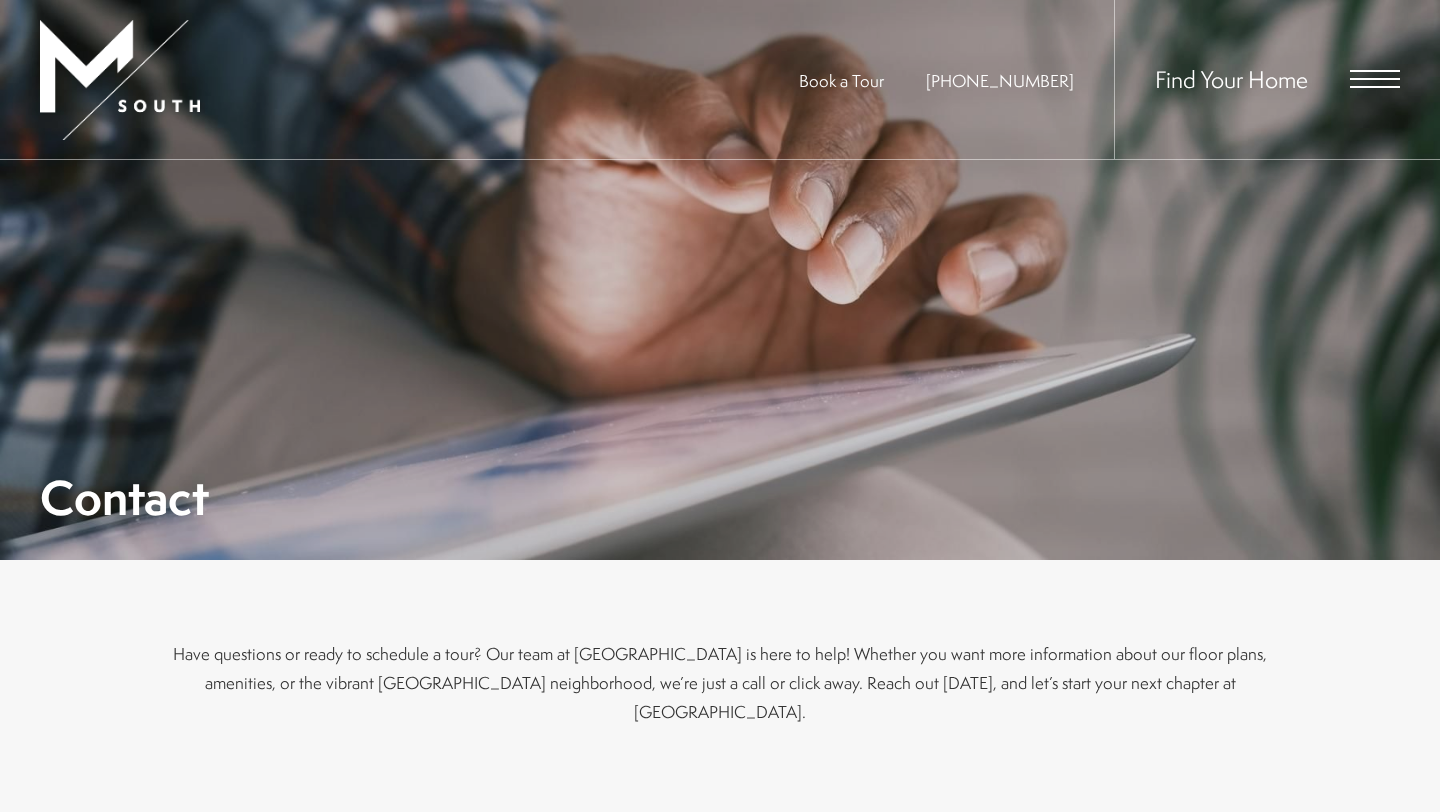 scroll, scrollTop: 0, scrollLeft: 0, axis: both 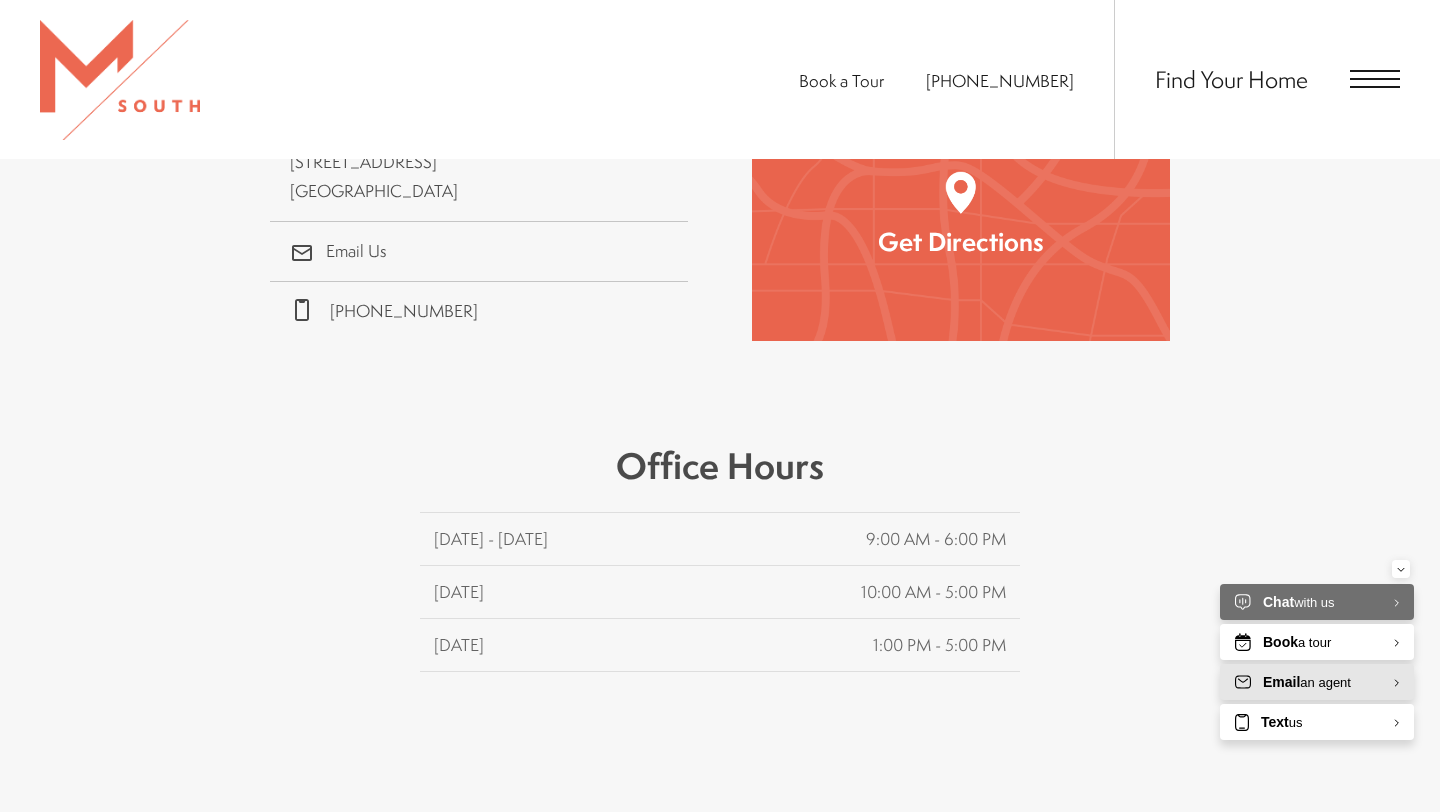 click on "Email
an agent" at bounding box center [1293, 682] 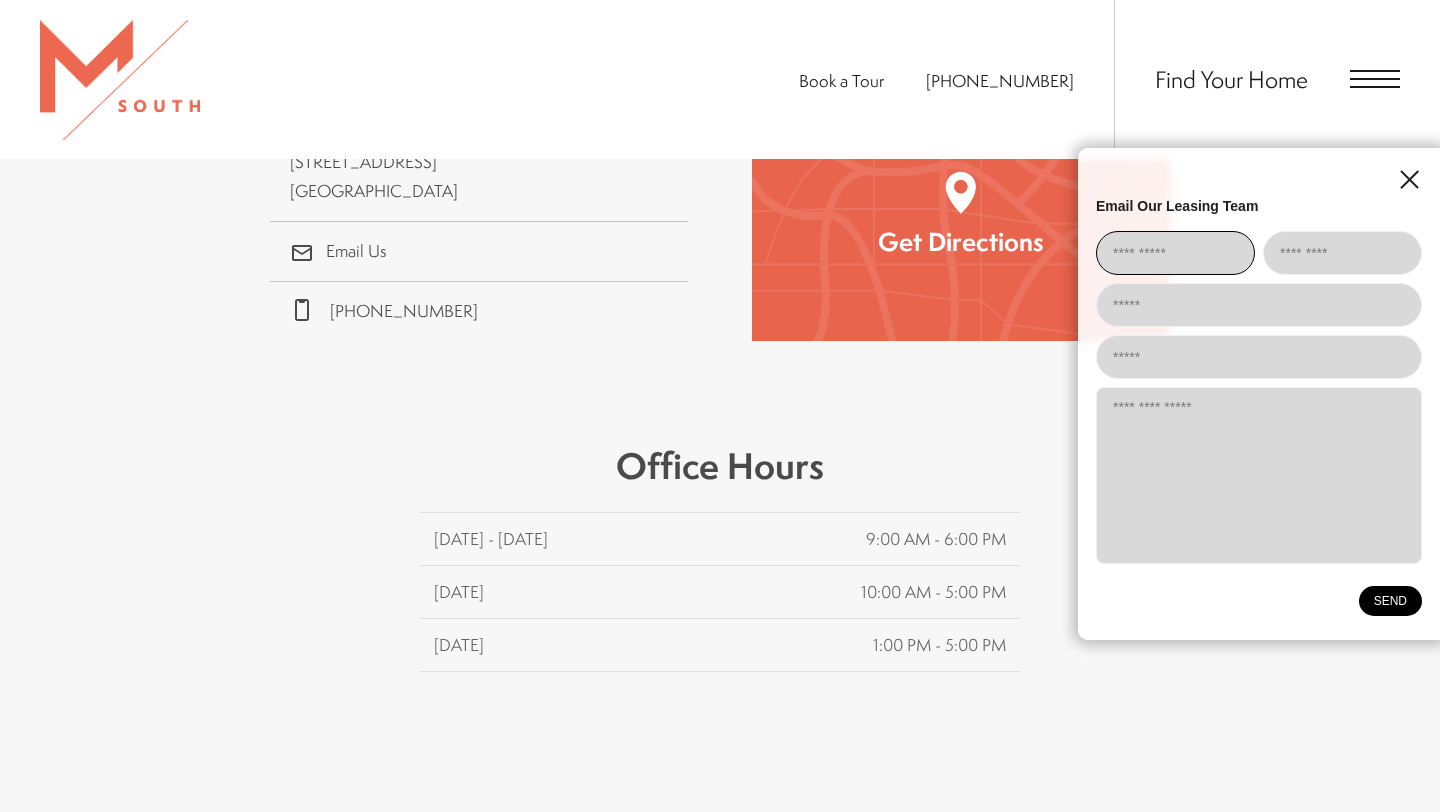 click at bounding box center (1175, 253) 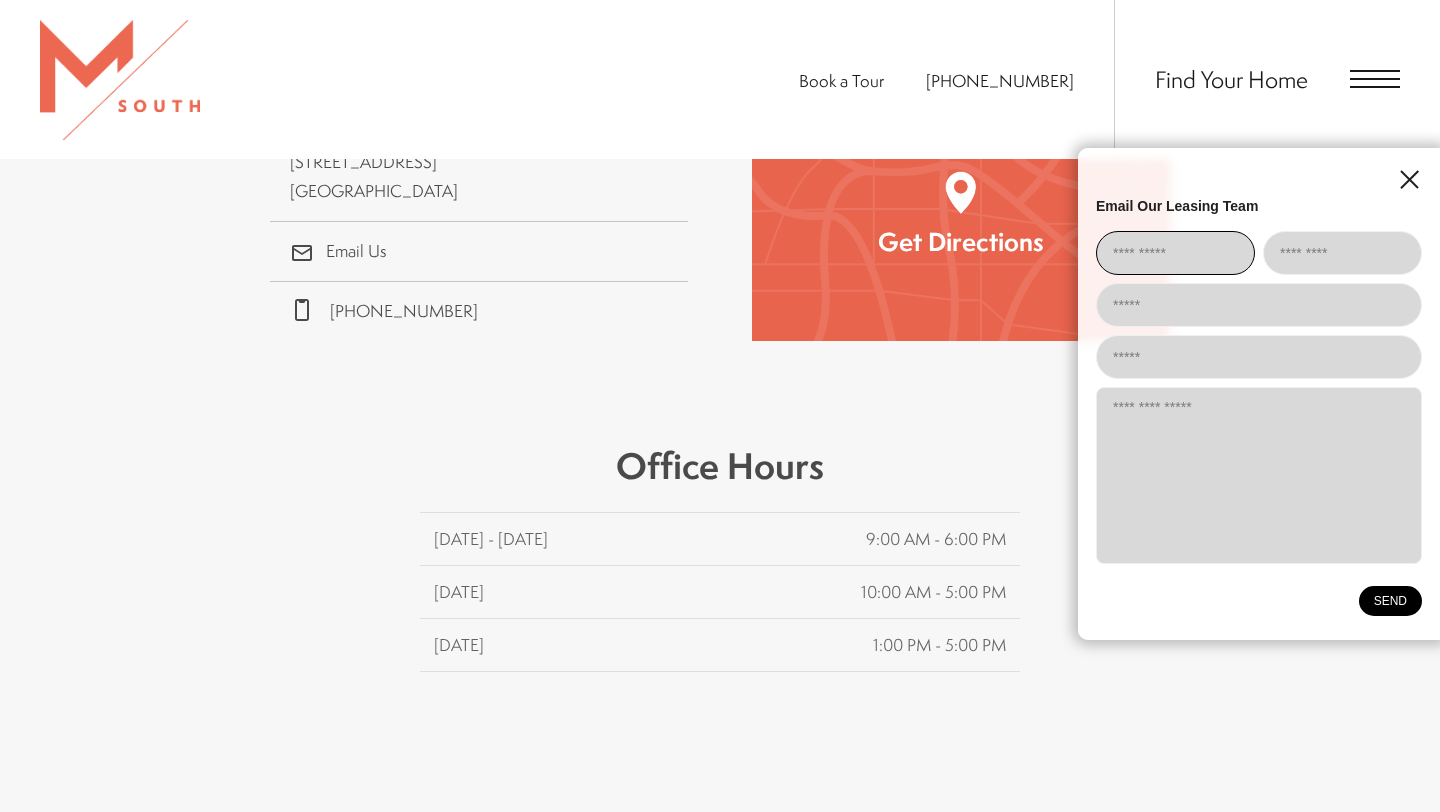 type on "****" 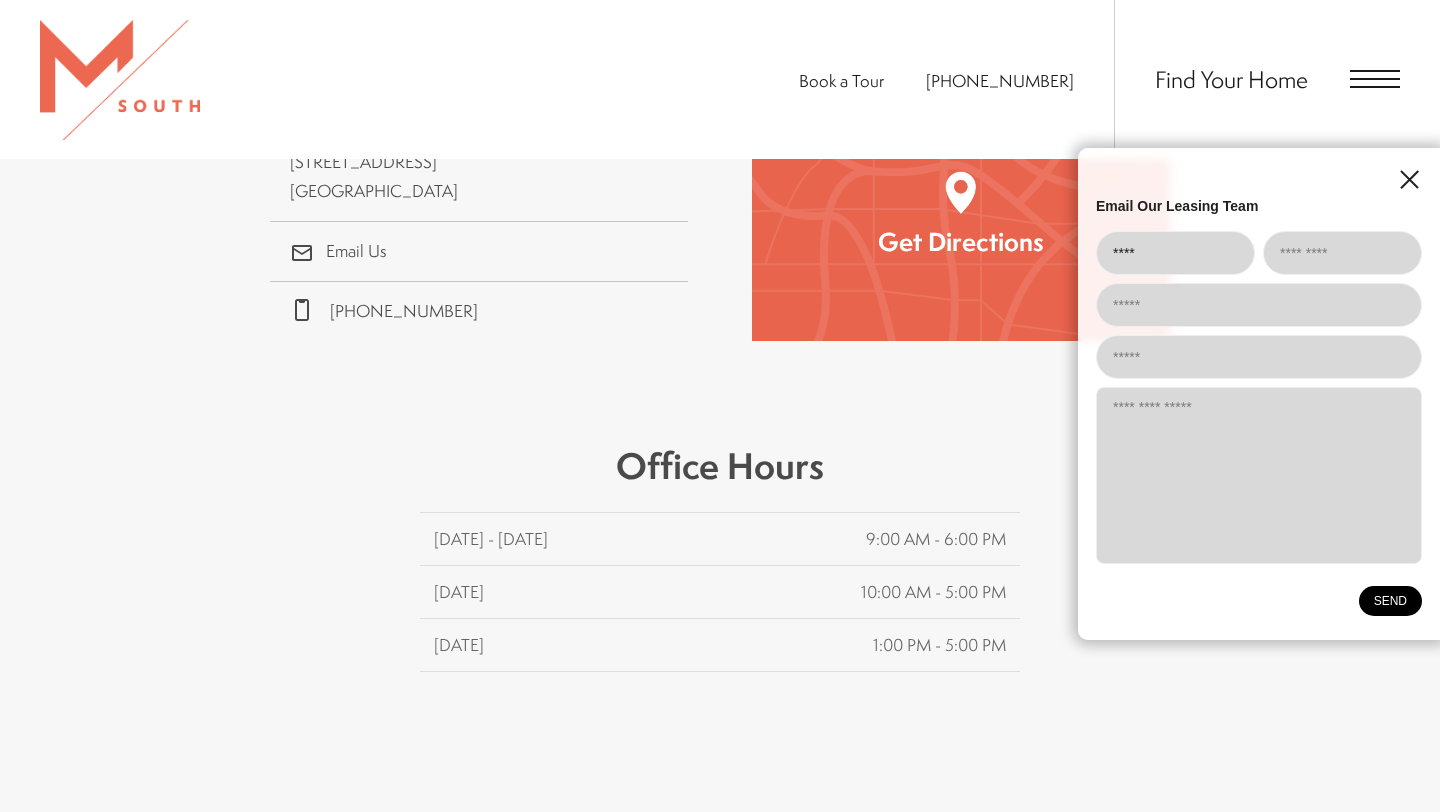 type on "****" 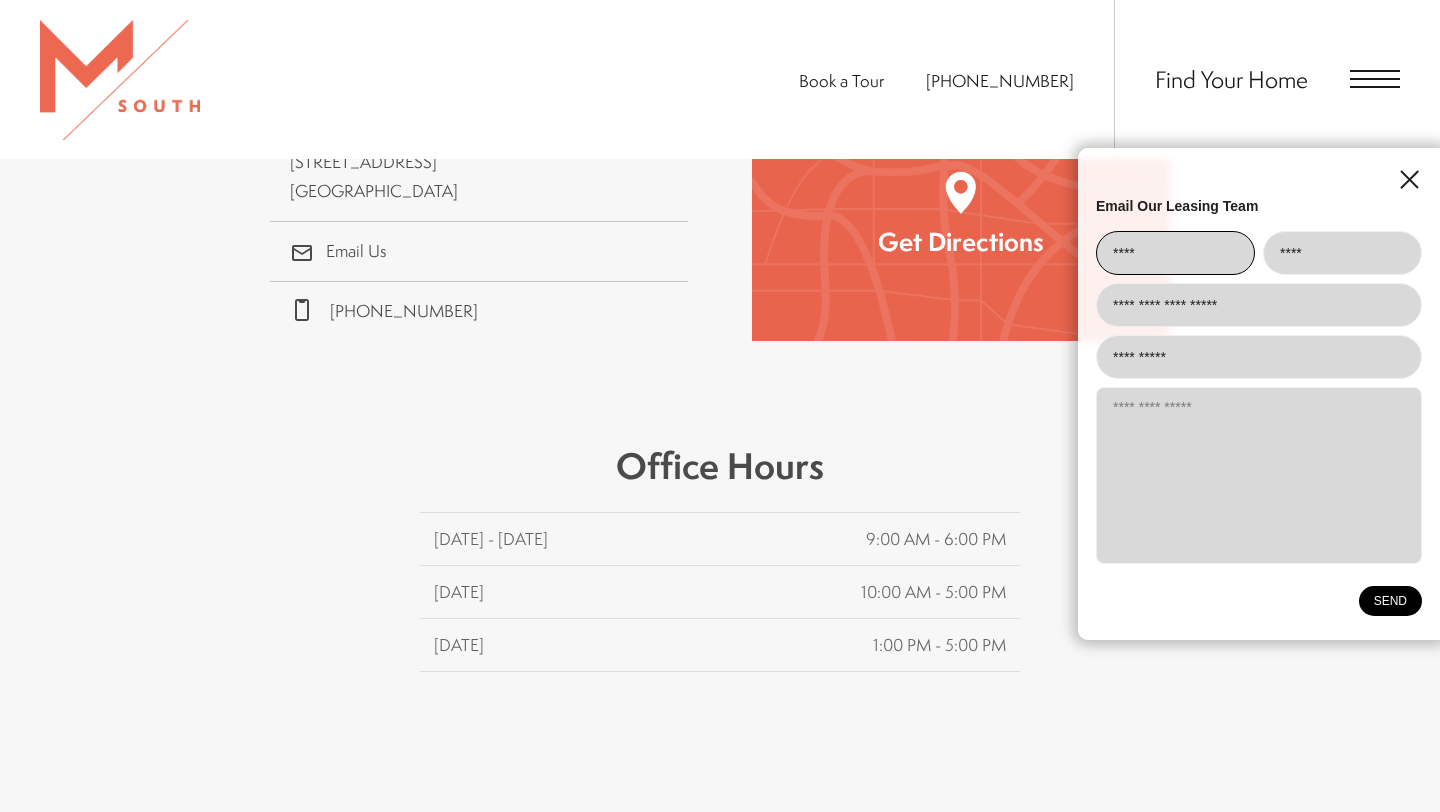 type on "**********" 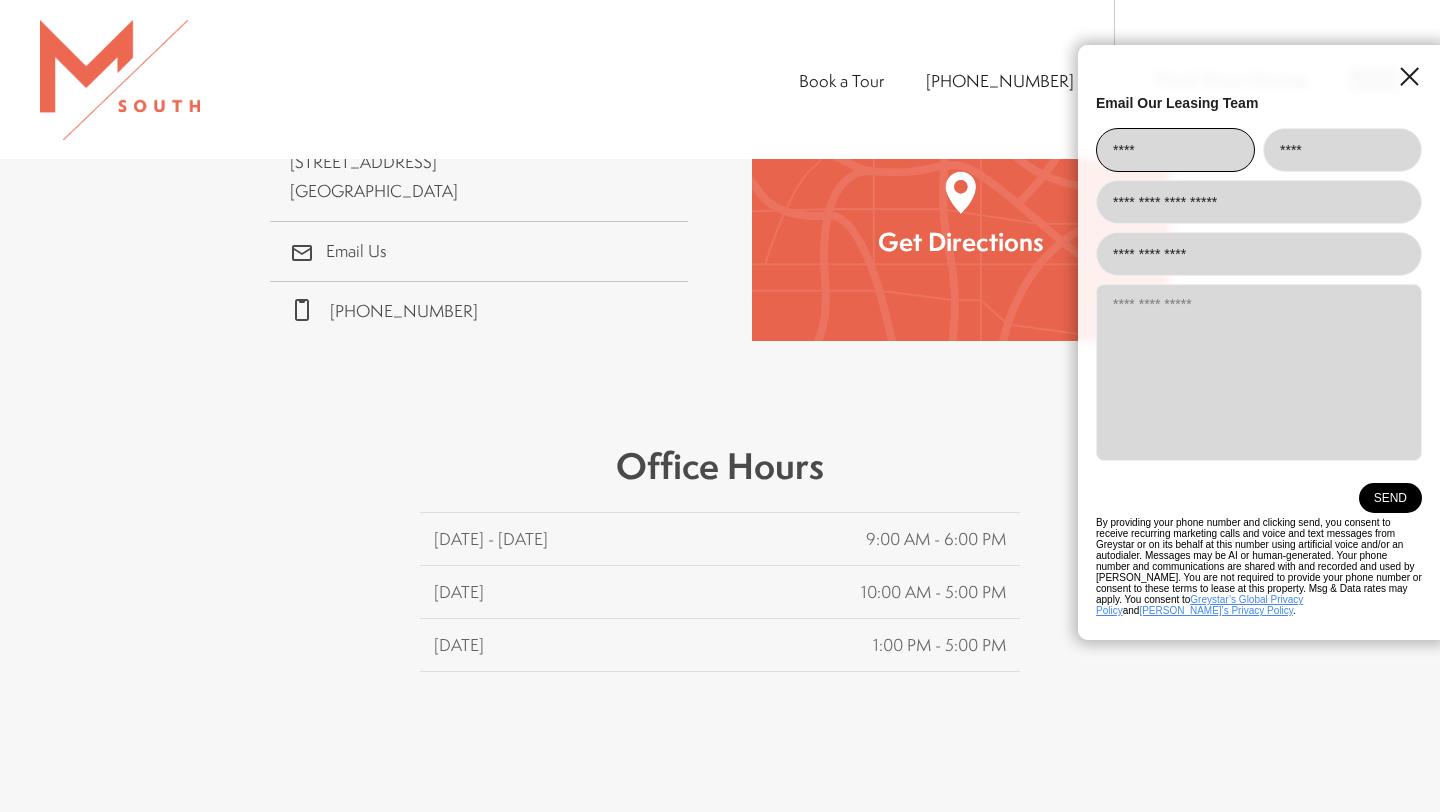click at bounding box center [1259, 372] 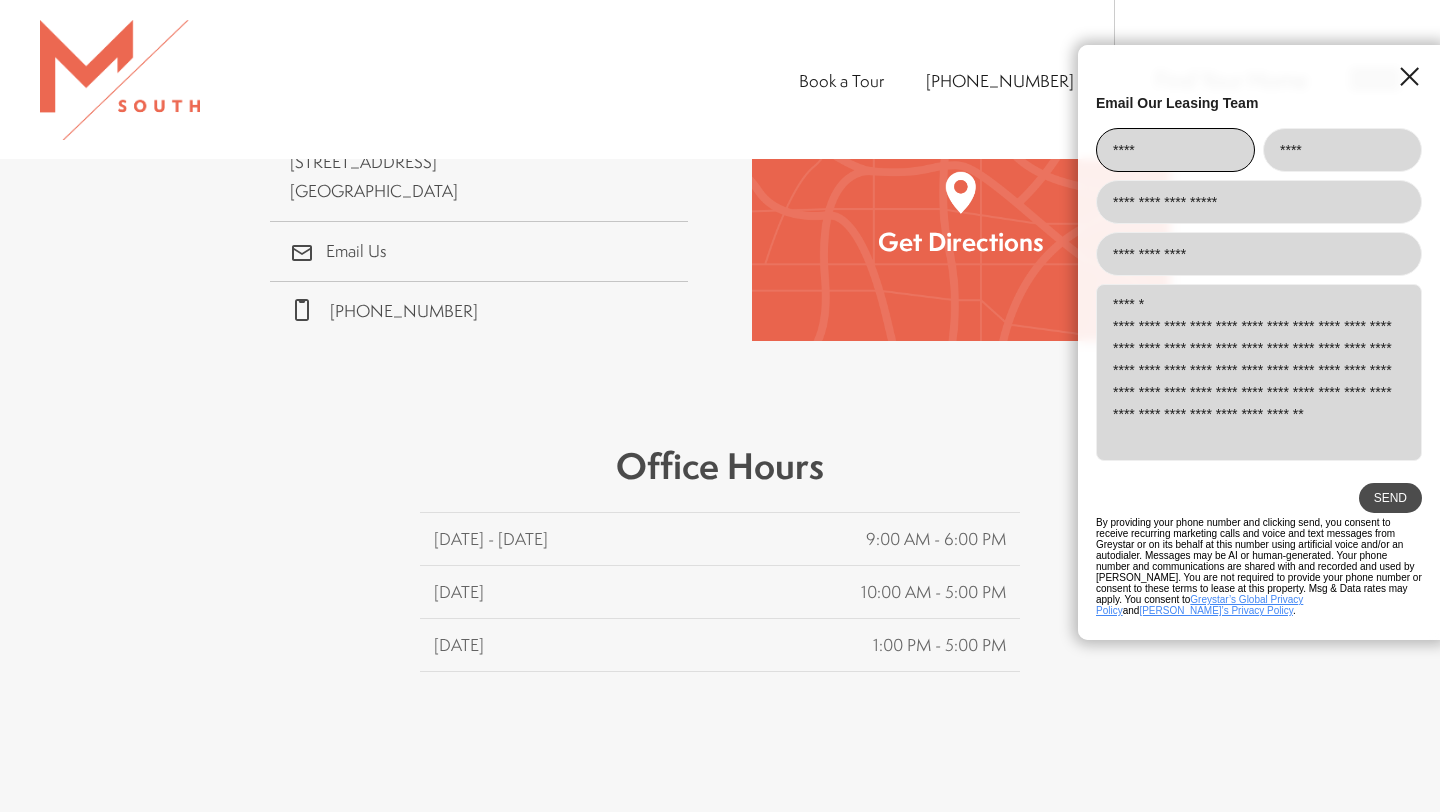 type on "**********" 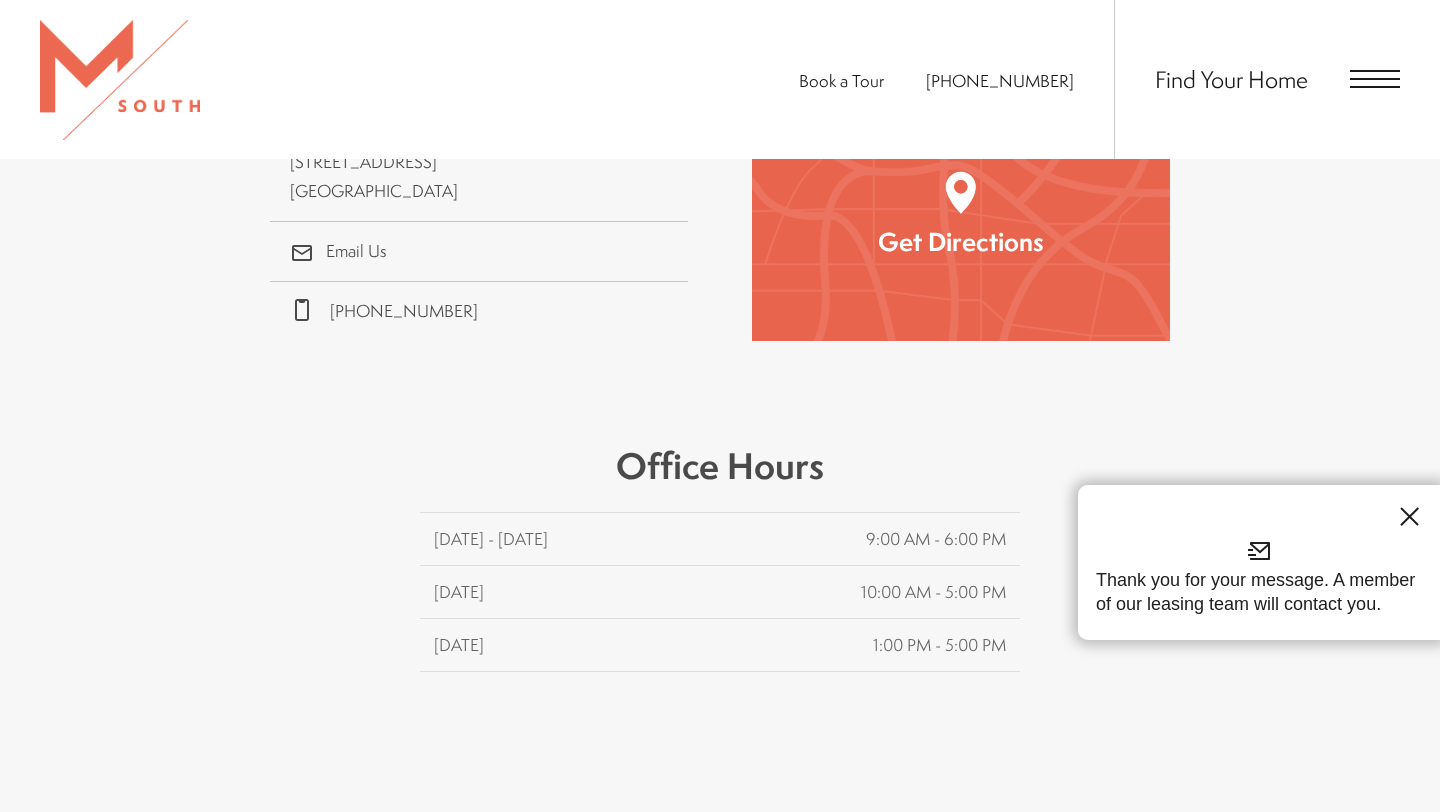 click 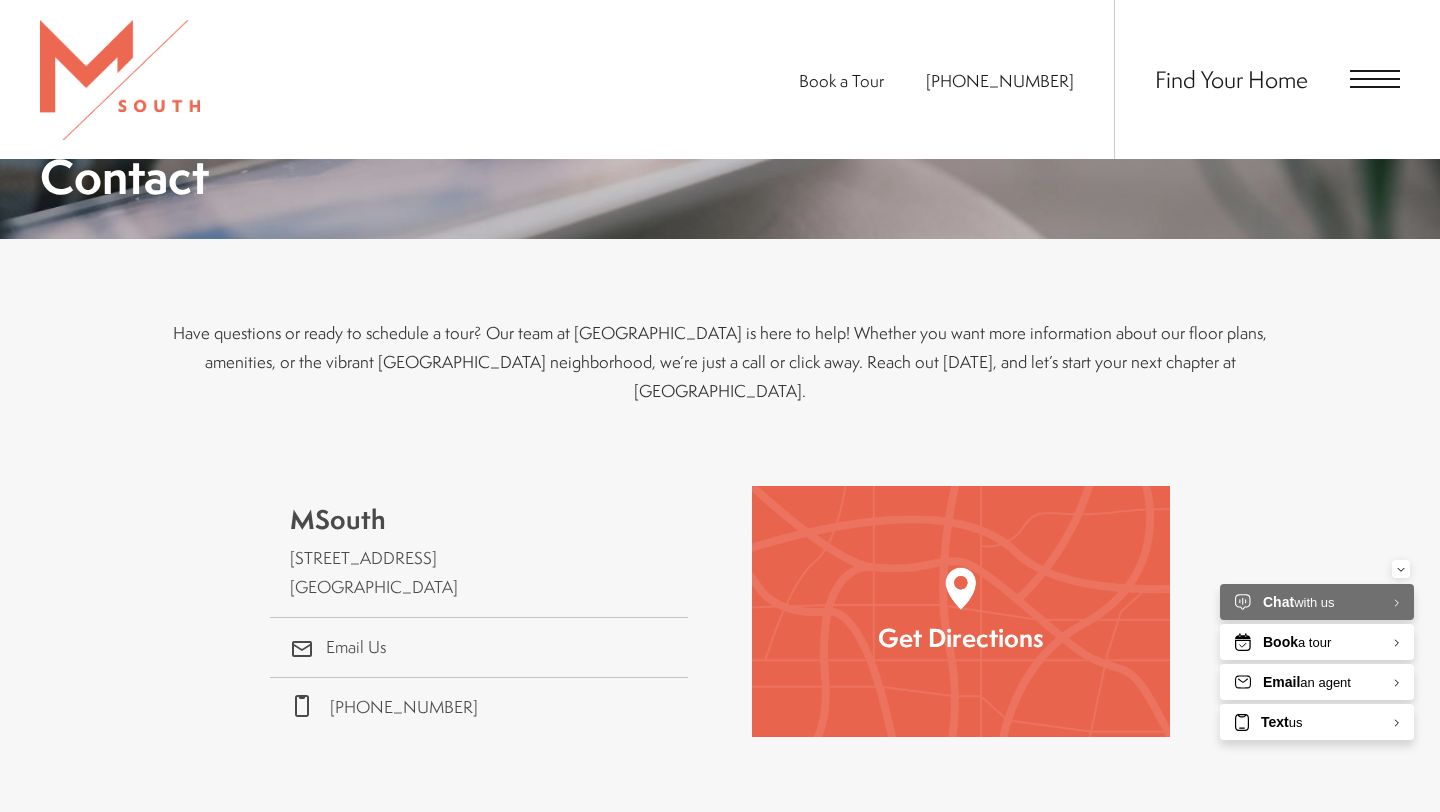 scroll, scrollTop: 0, scrollLeft: 0, axis: both 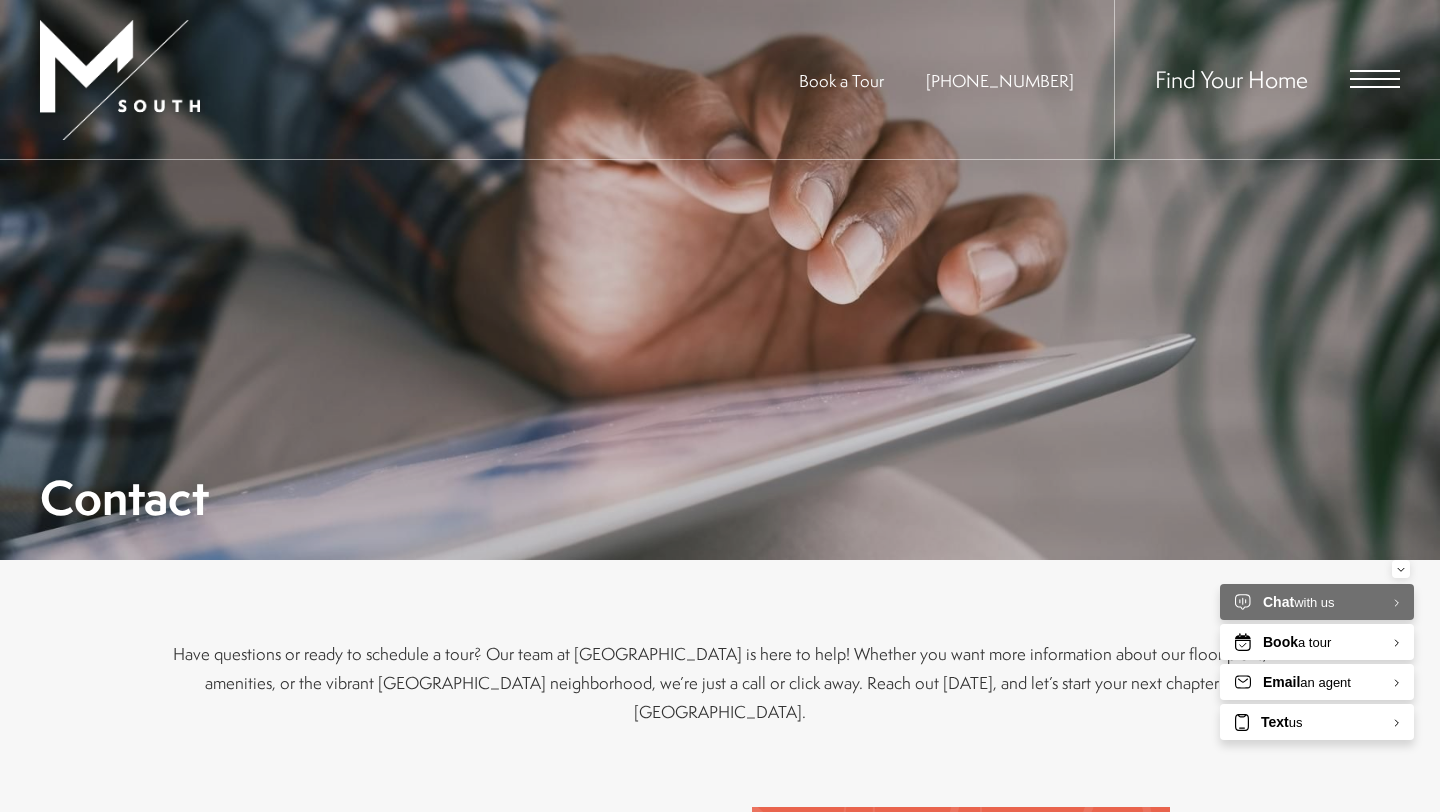 click at bounding box center (1375, 87) 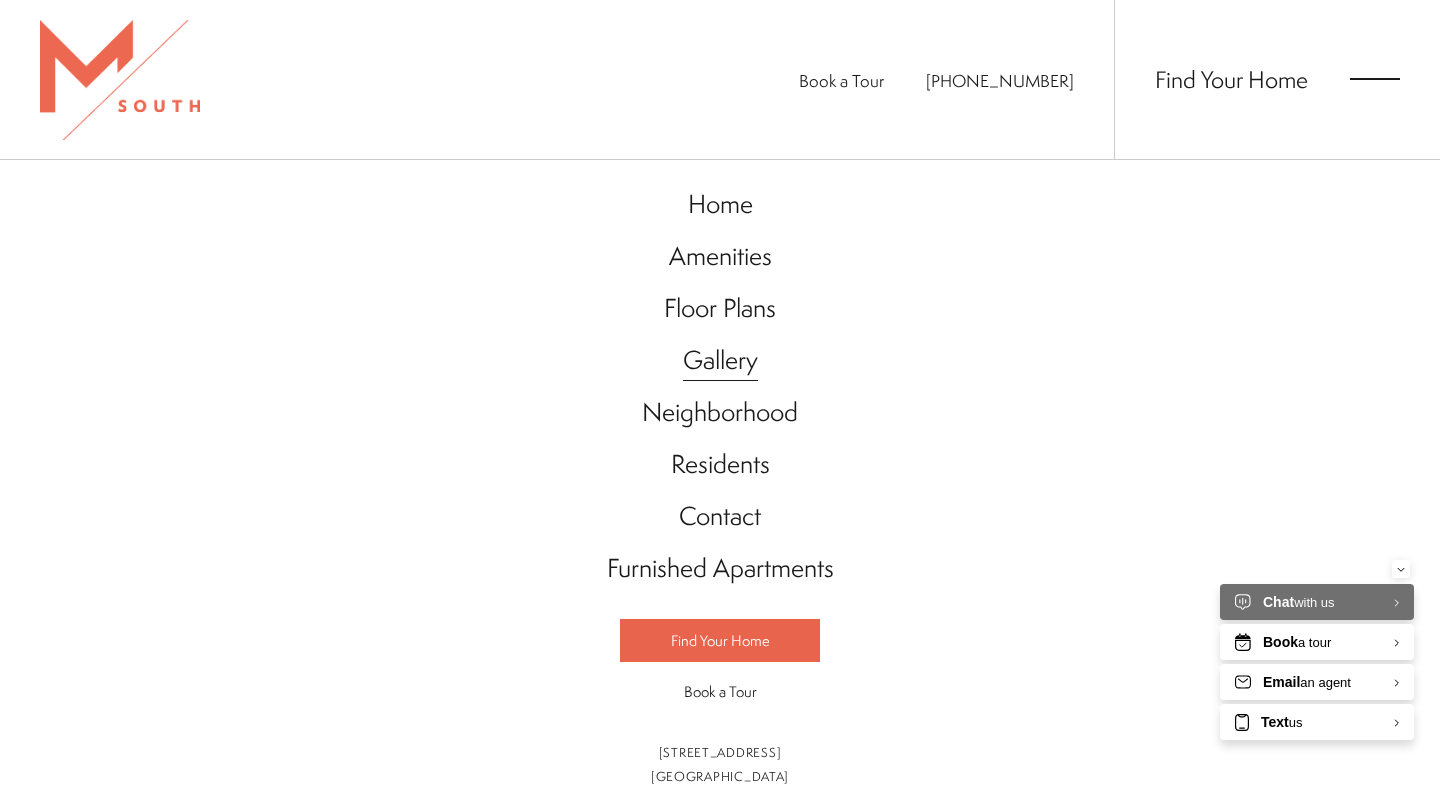 click on "Gallery" at bounding box center [720, 360] 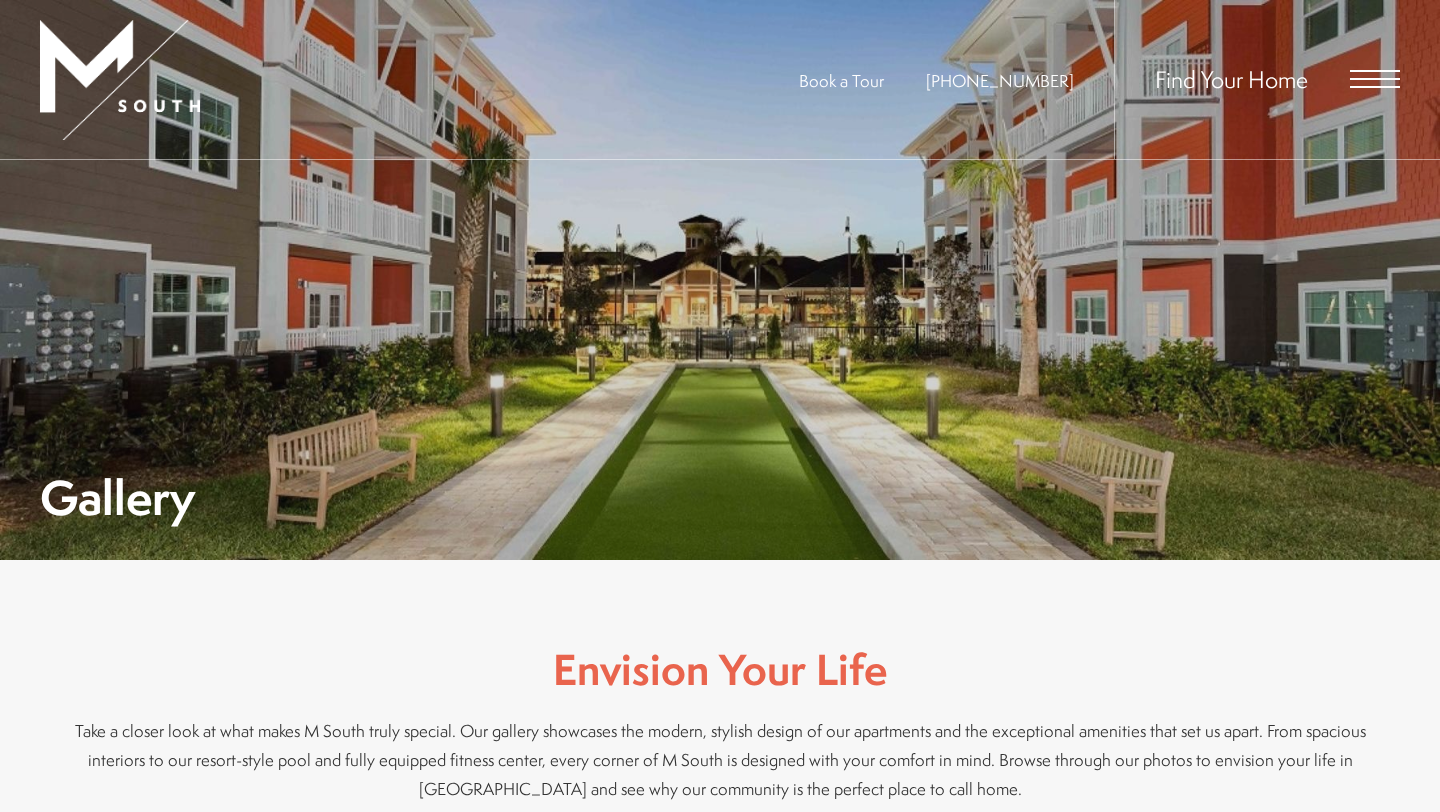 scroll, scrollTop: 0, scrollLeft: 0, axis: both 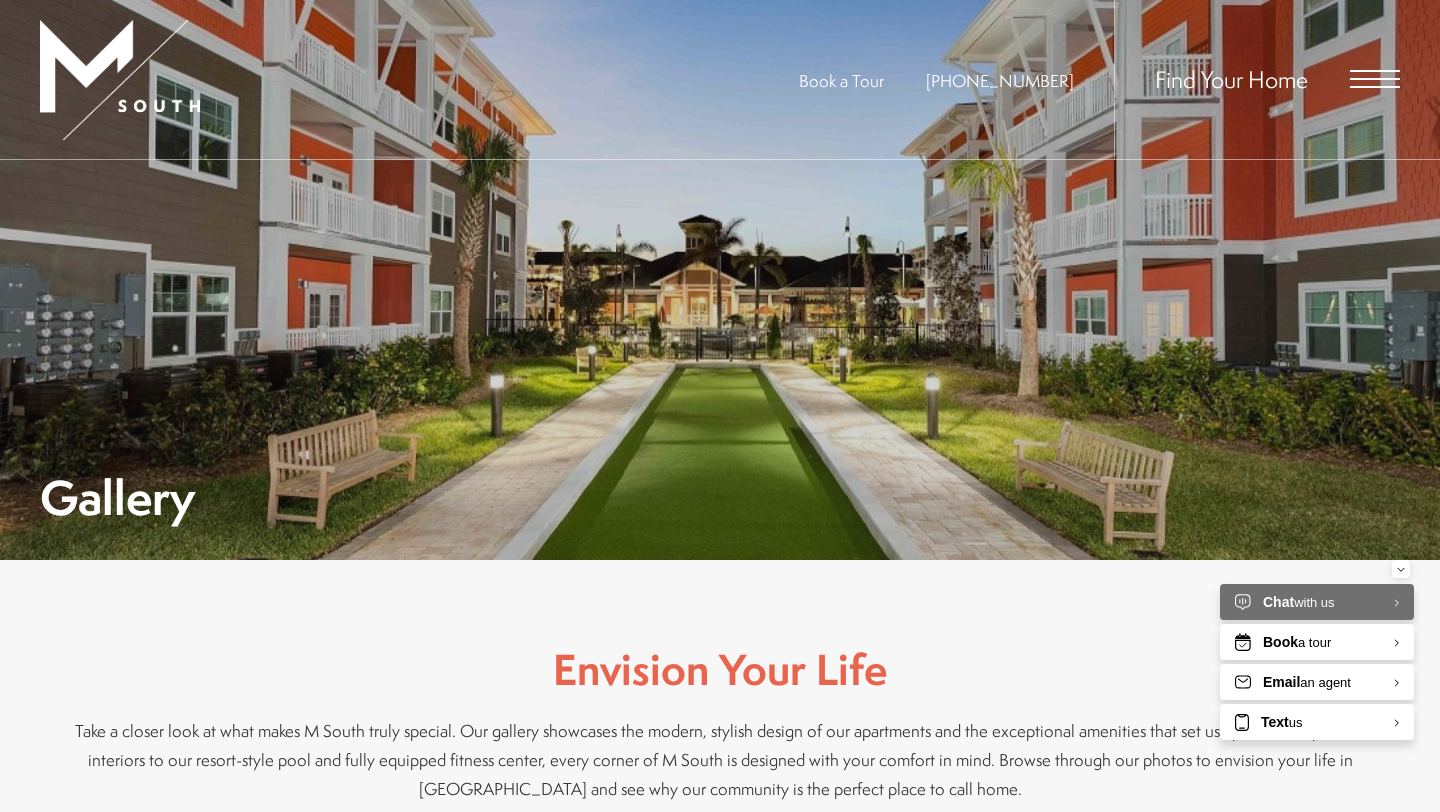 click at bounding box center (1375, 79) 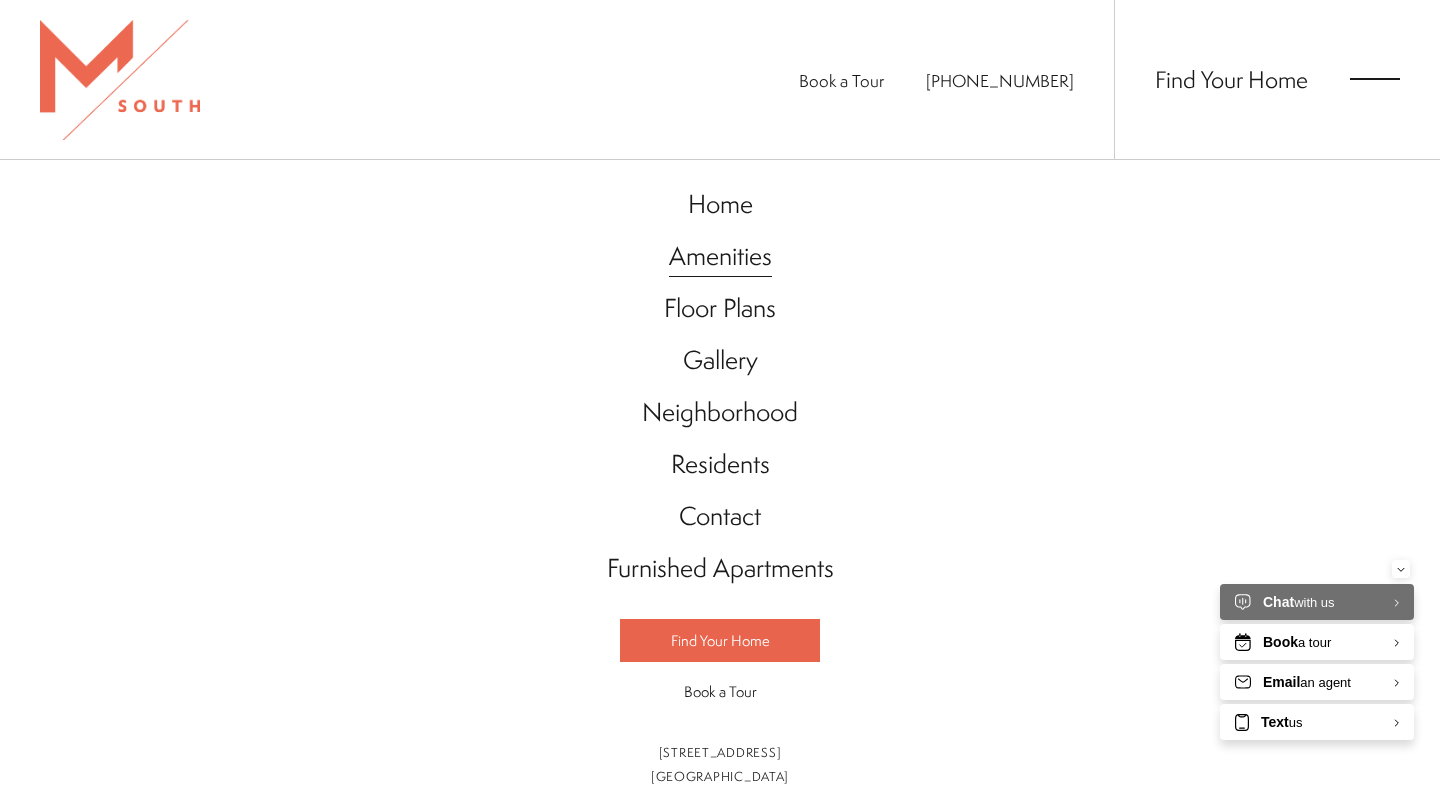 click on "Amenities" at bounding box center [720, 256] 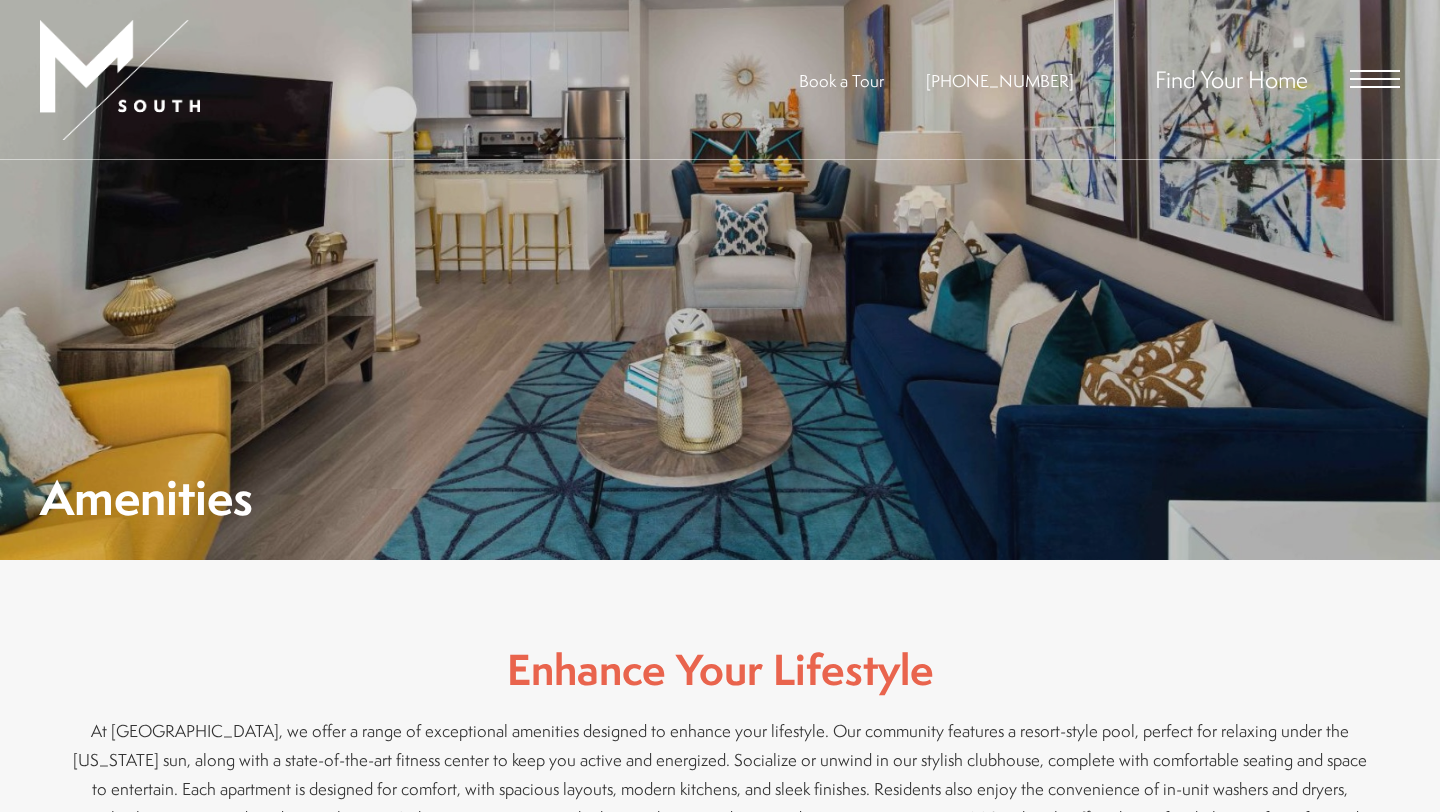 scroll, scrollTop: 0, scrollLeft: 0, axis: both 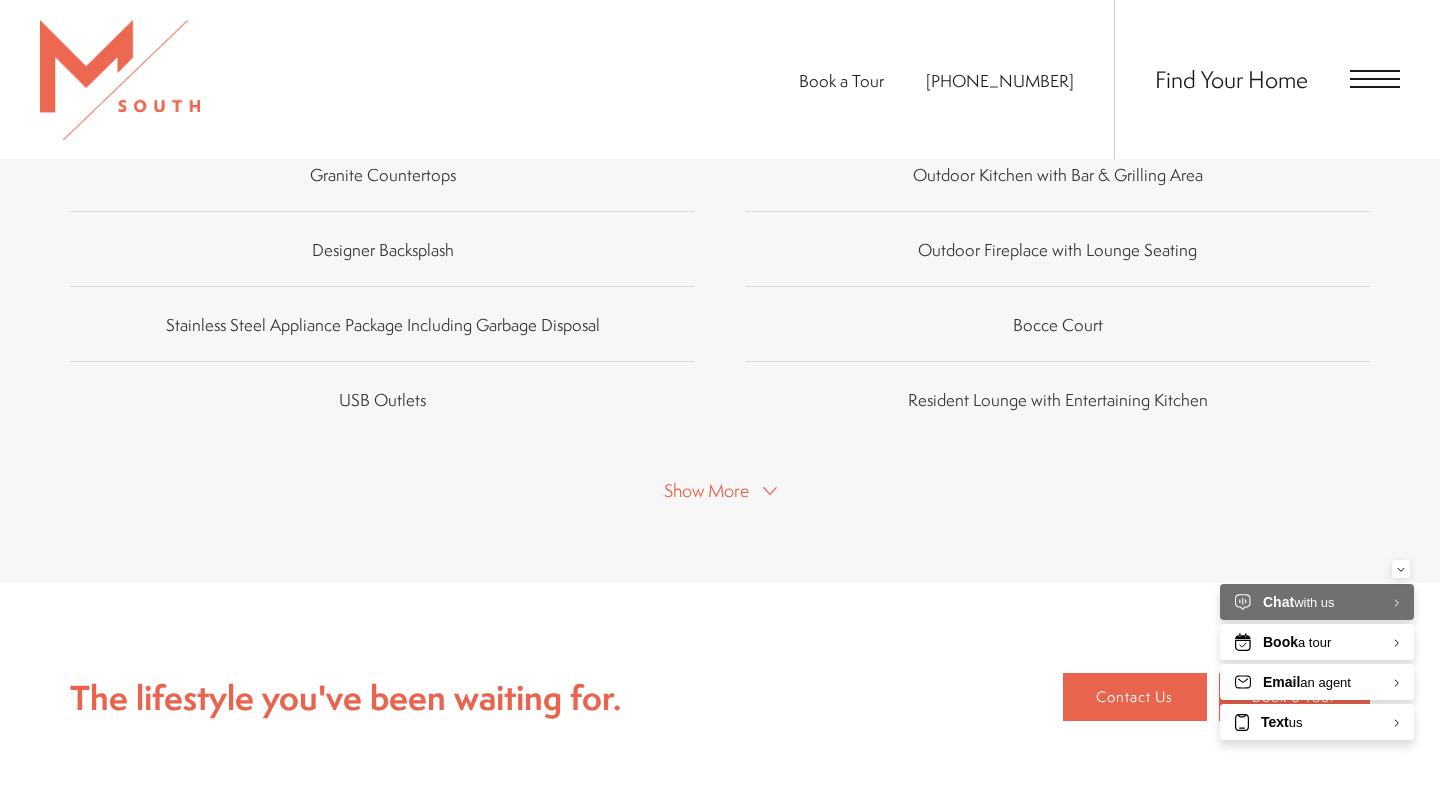 click on "Show More" at bounding box center (720, 489) 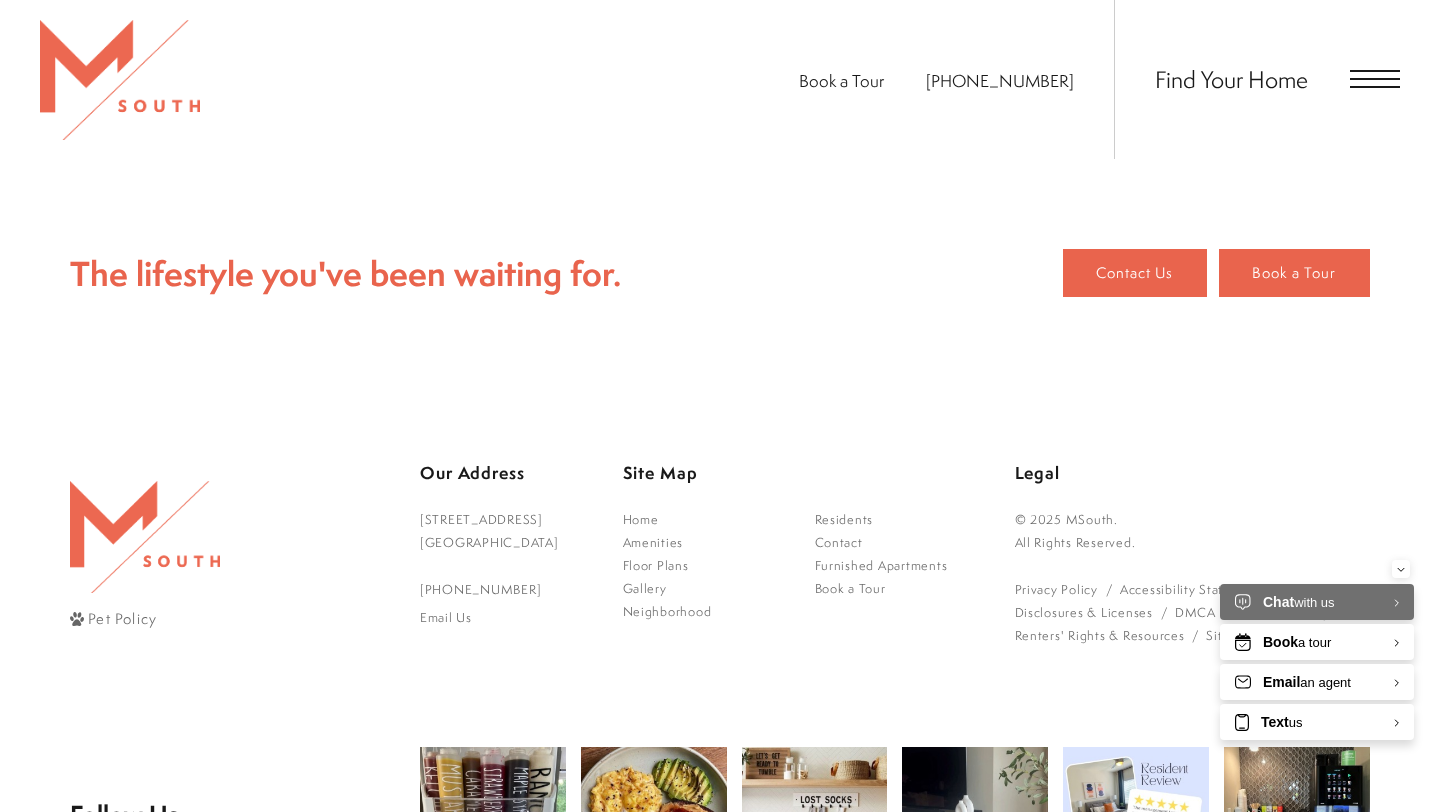 scroll, scrollTop: 2868, scrollLeft: 0, axis: vertical 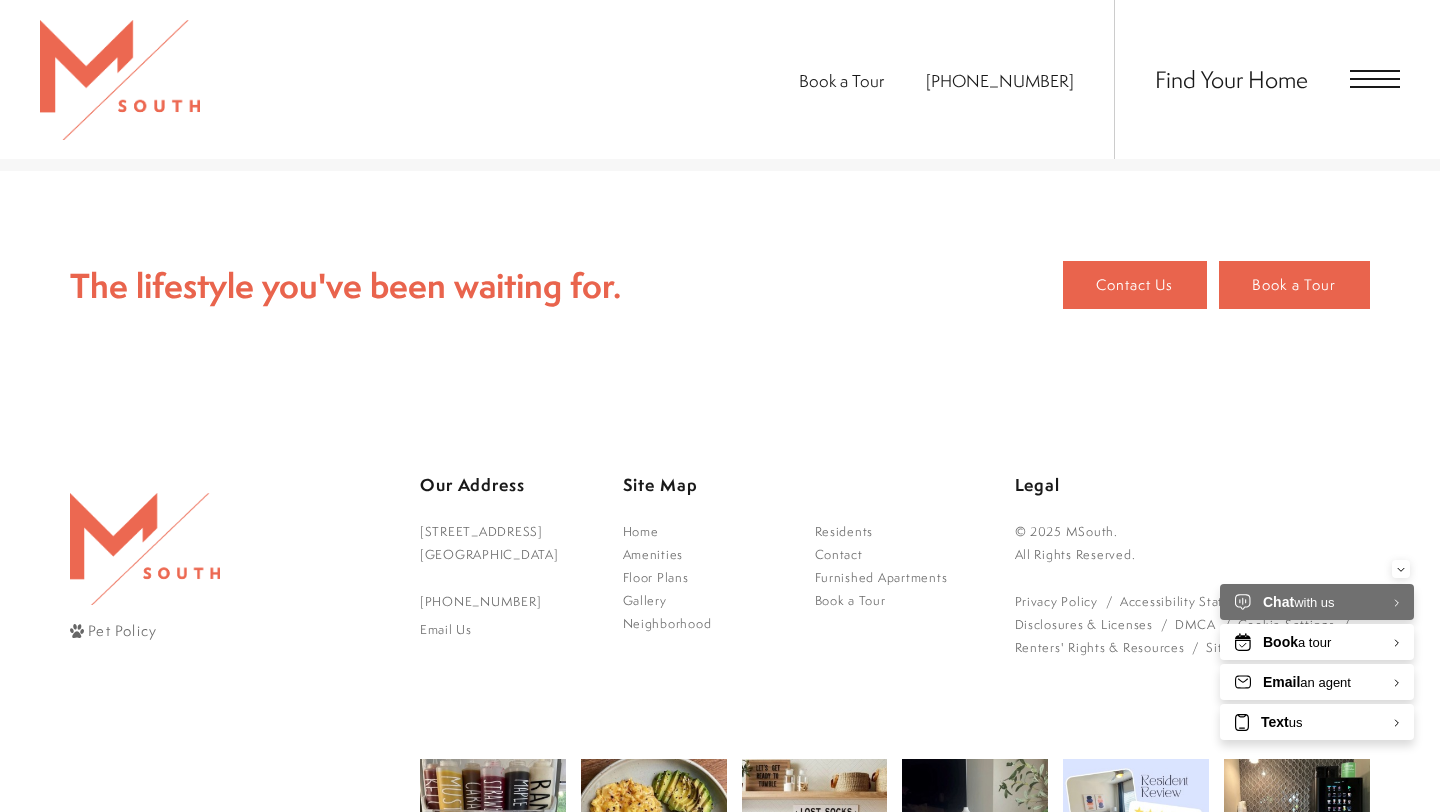 click on "Floor Plans" at bounding box center [713, 577] 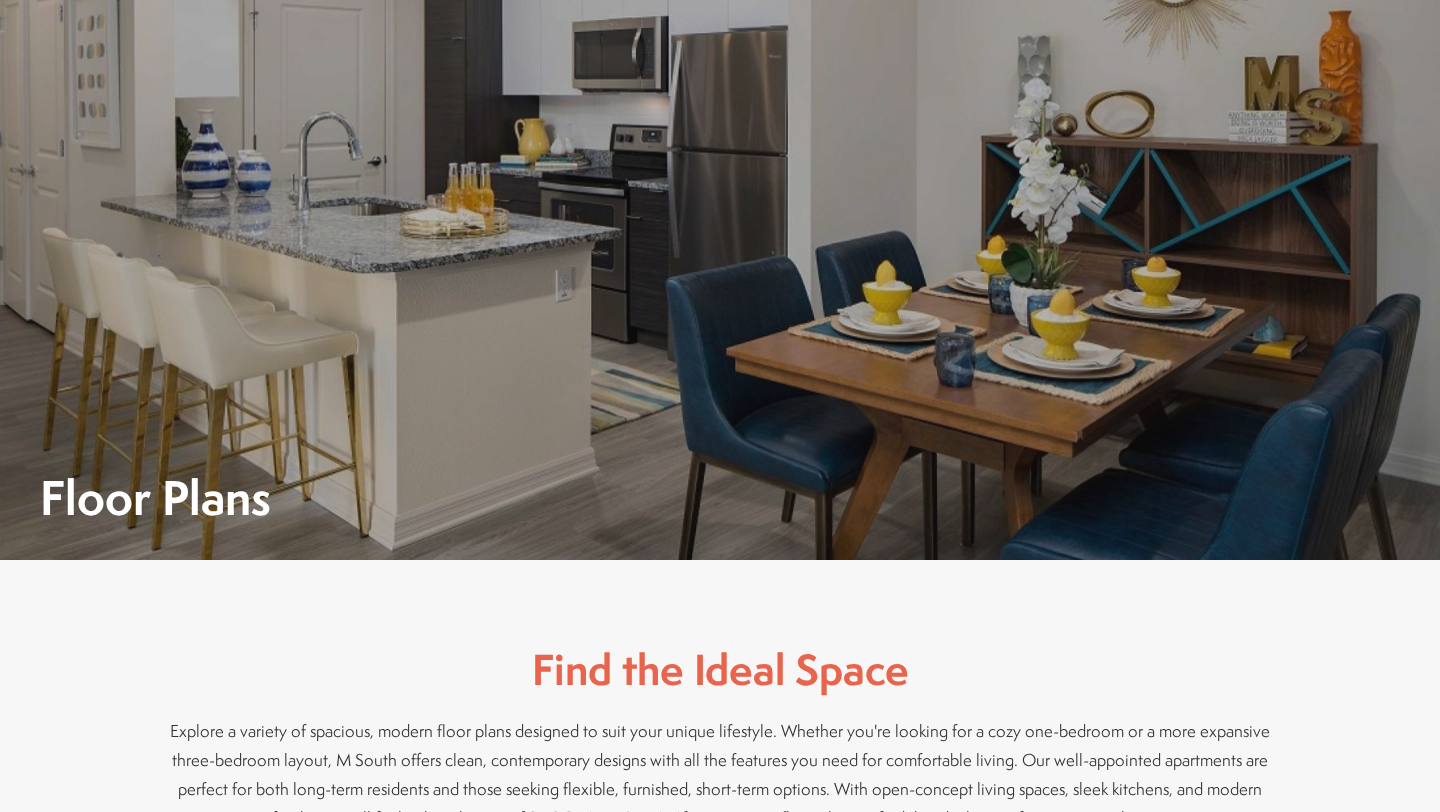 scroll, scrollTop: 0, scrollLeft: 0, axis: both 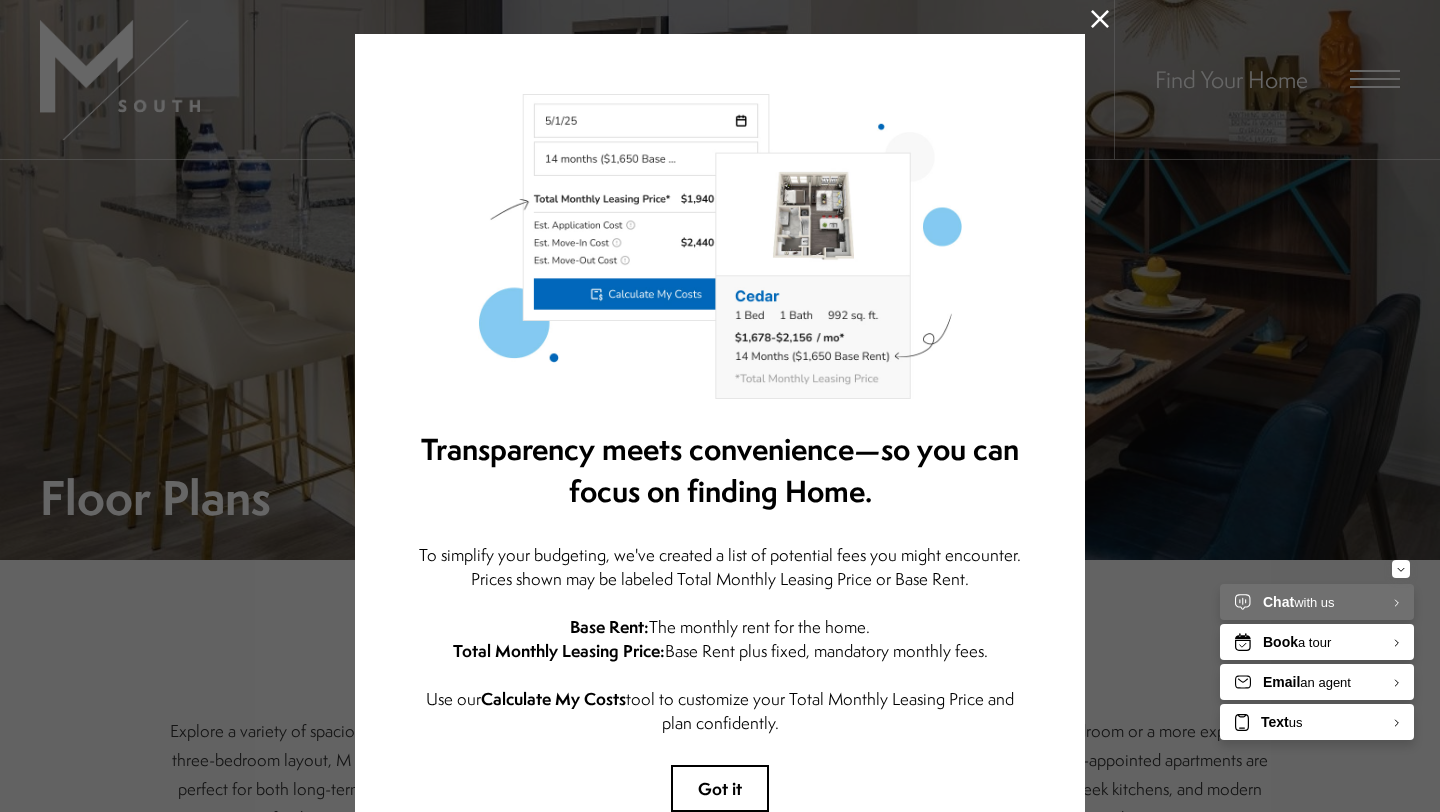 click 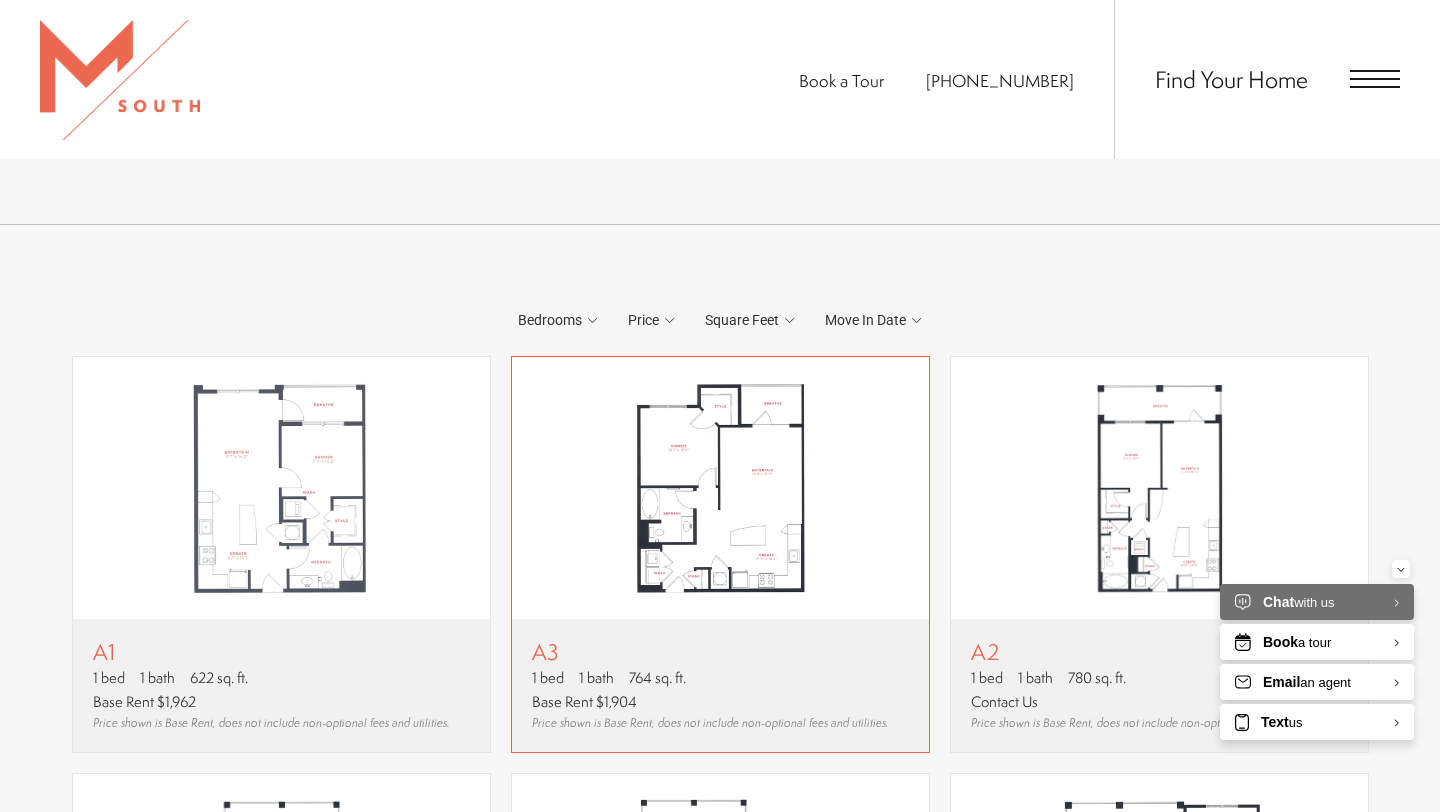 scroll, scrollTop: 1086, scrollLeft: 0, axis: vertical 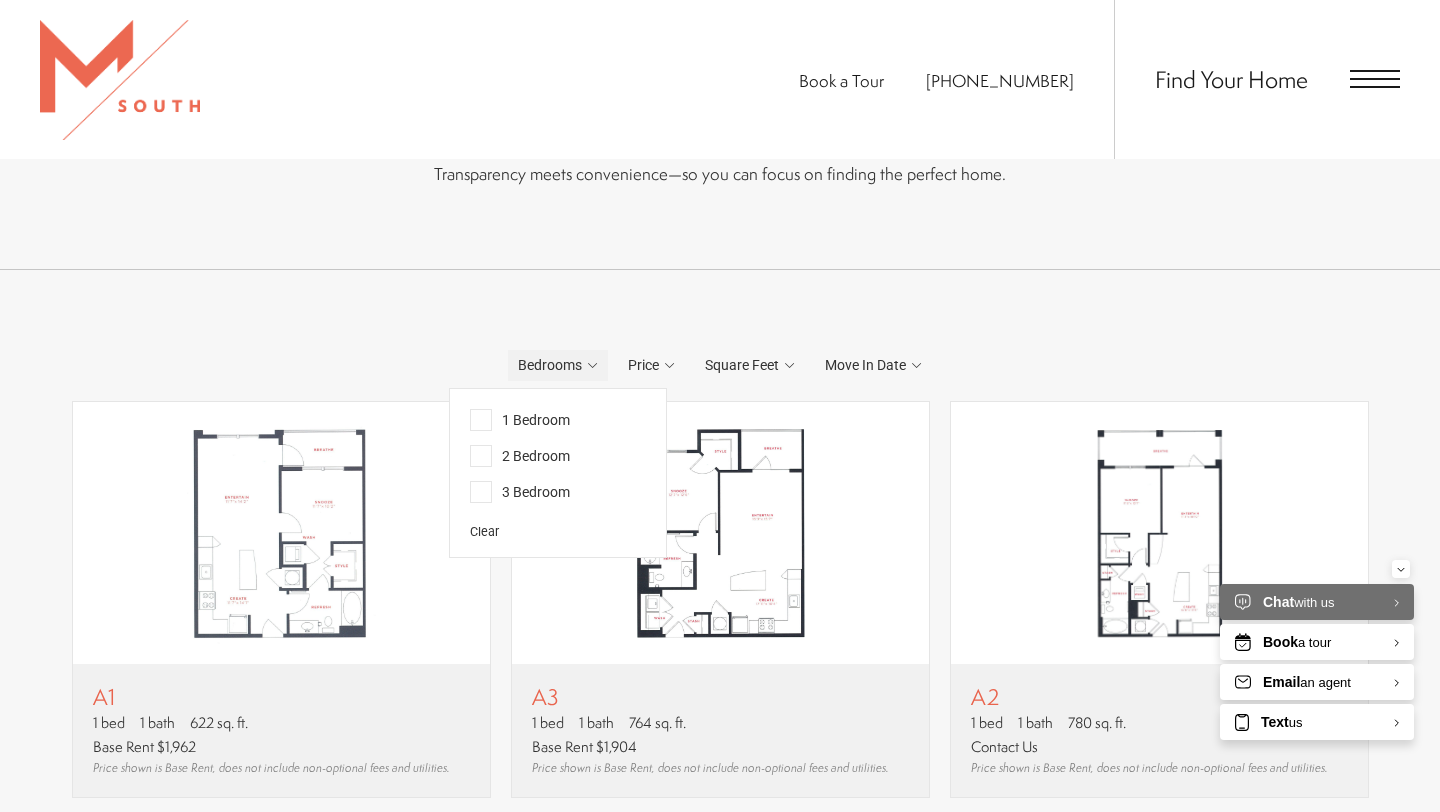 click on "Bedrooms" at bounding box center (550, 365) 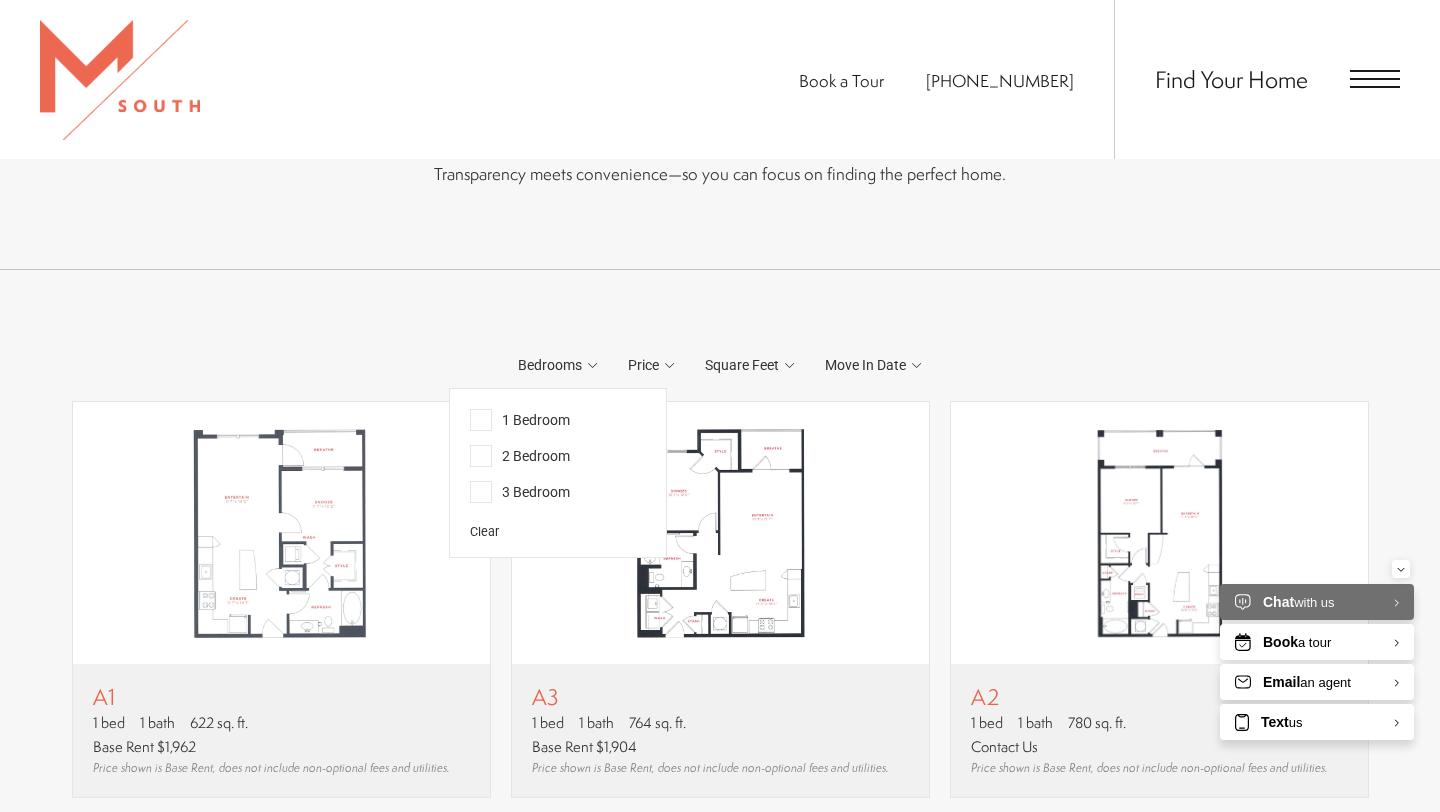 click on "2 Bedroom" at bounding box center (520, 456) 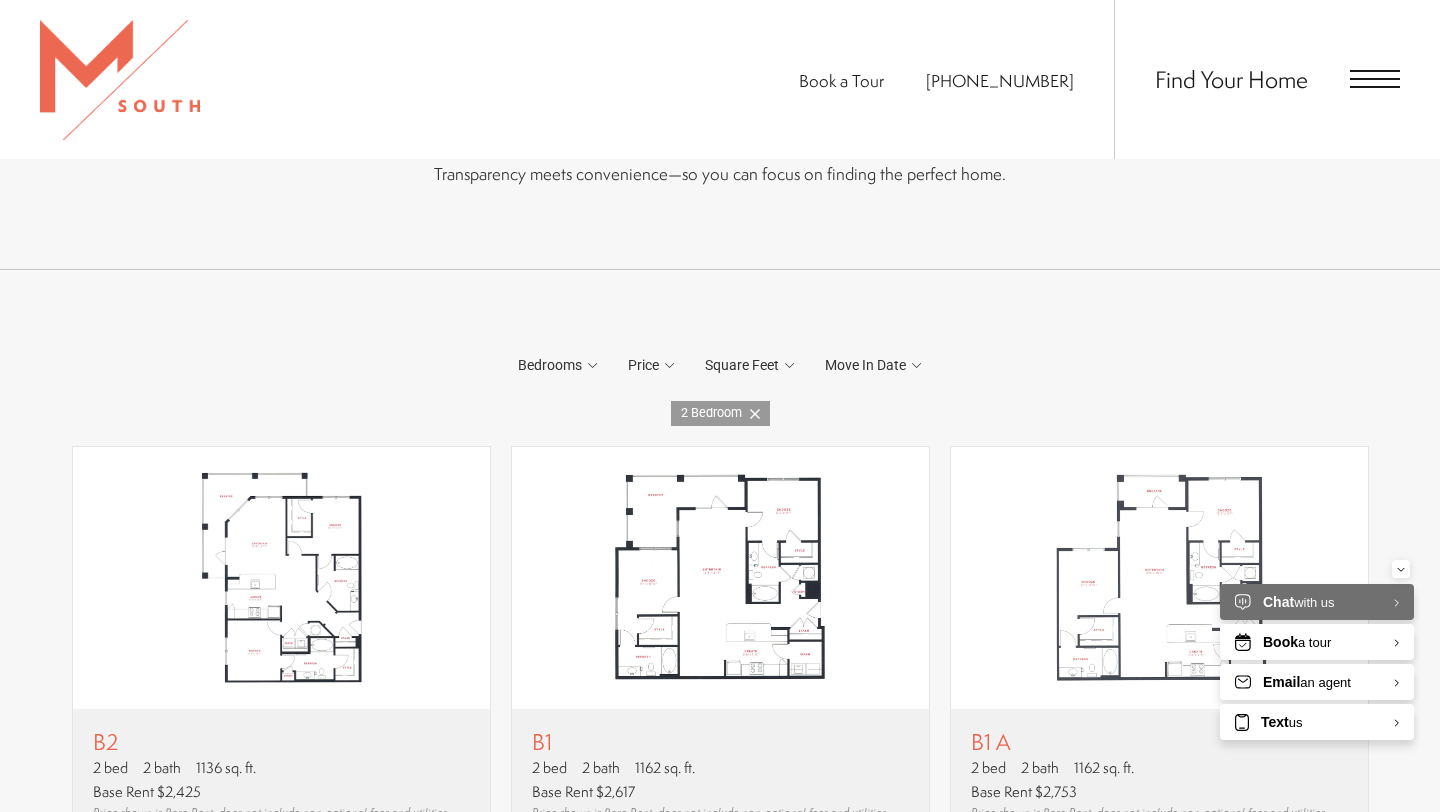 click on "1
Bedrooms
1 Bedroom
2 Bedroom
3 Bedroom
Clear" at bounding box center [720, 627] 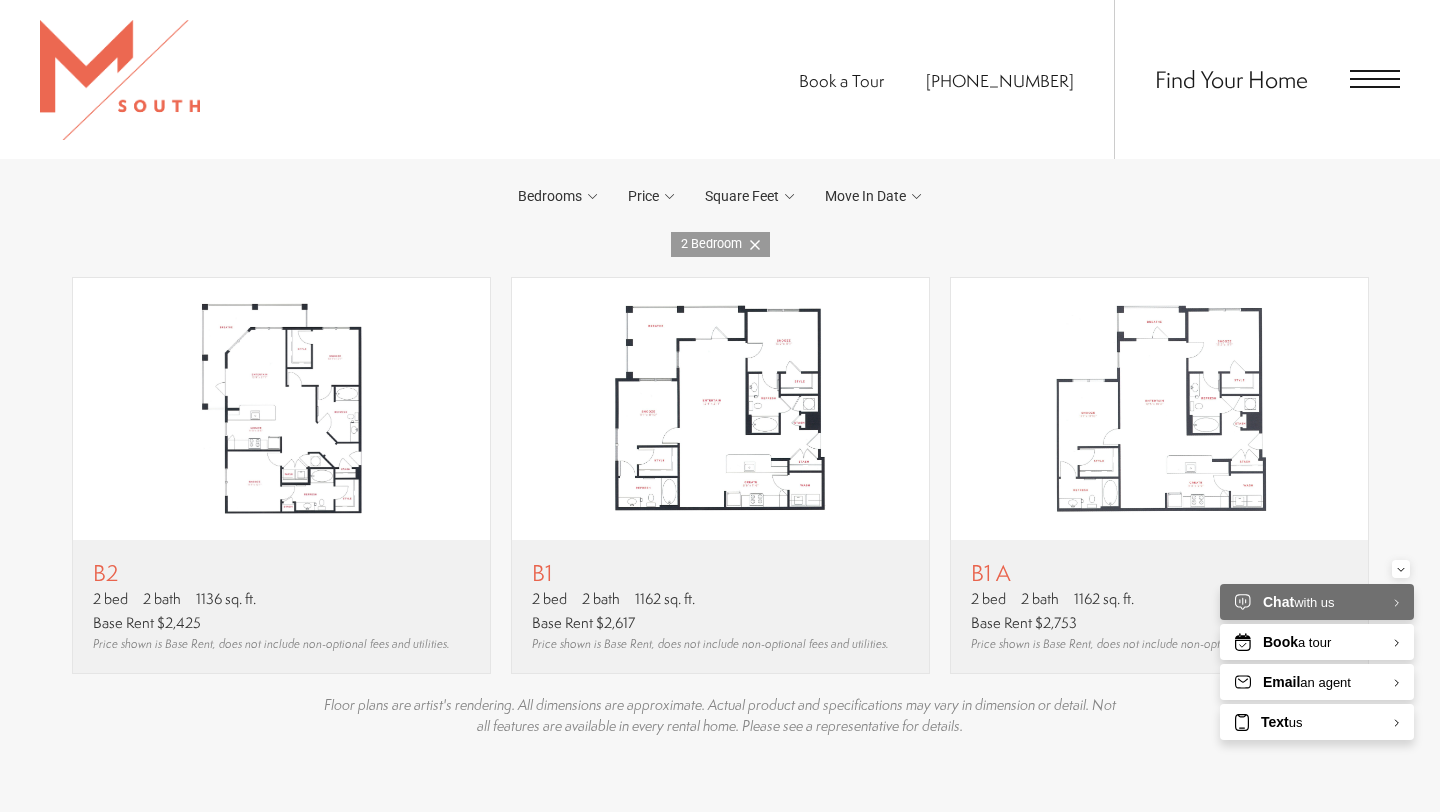 scroll, scrollTop: 1268, scrollLeft: 0, axis: vertical 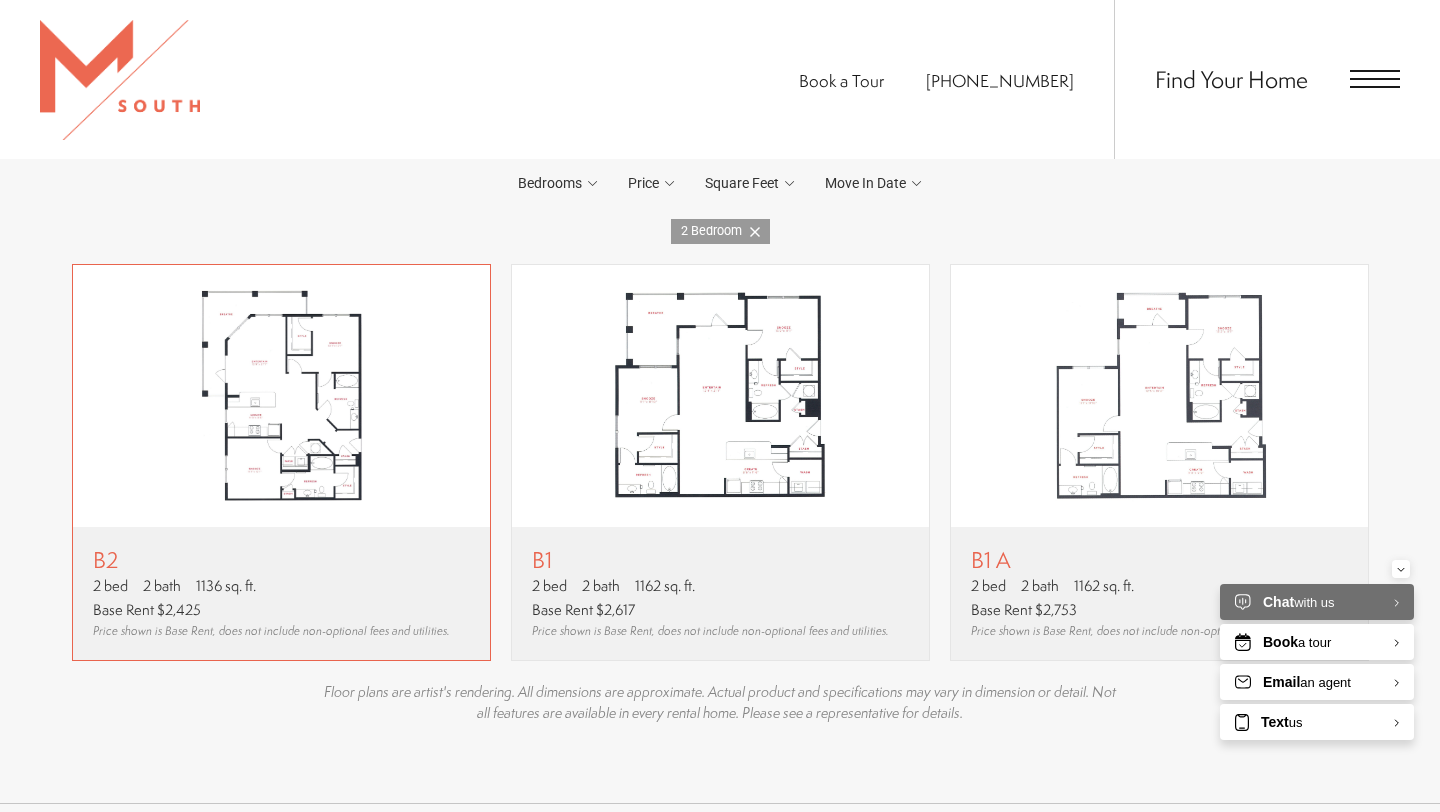 click at bounding box center (281, 396) 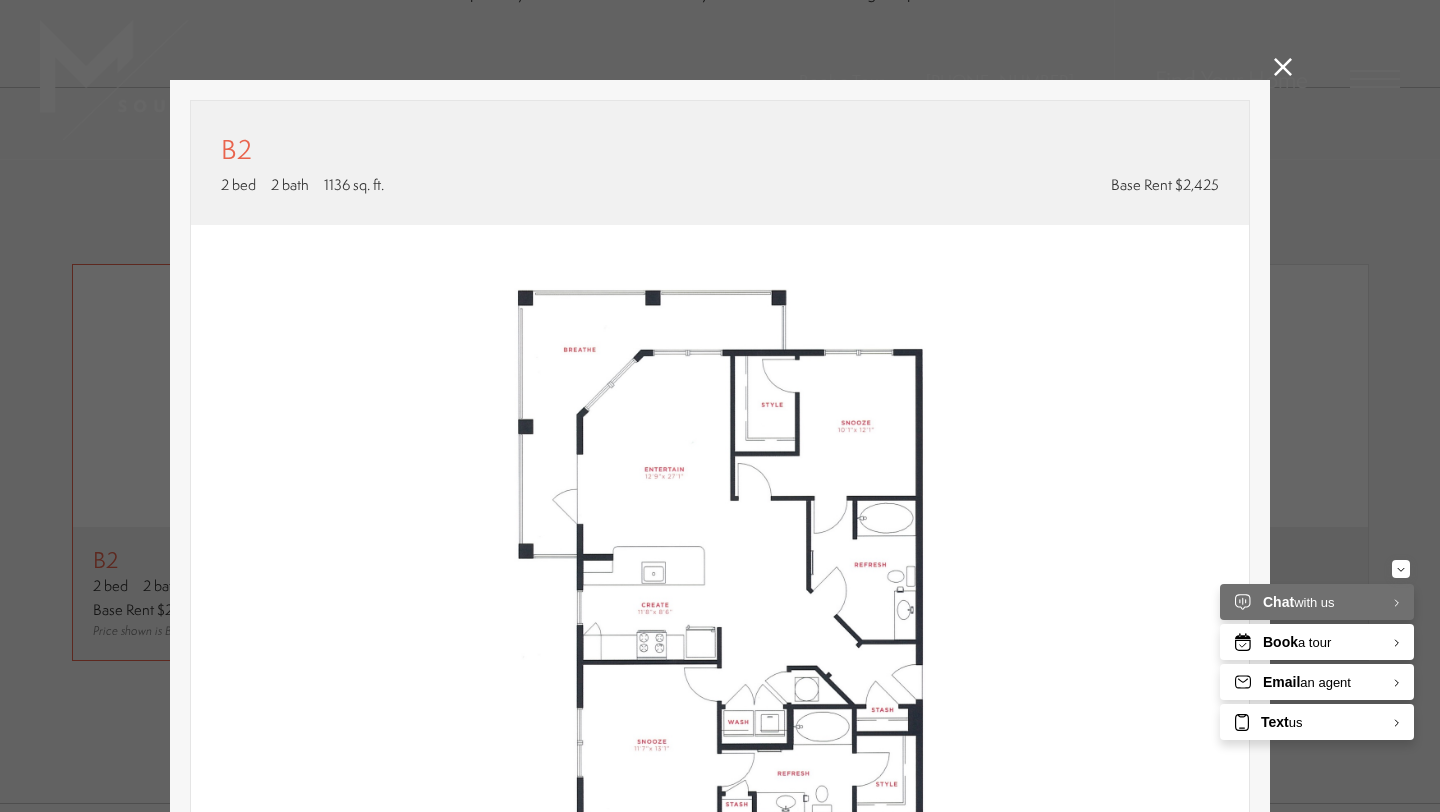 scroll, scrollTop: 0, scrollLeft: 0, axis: both 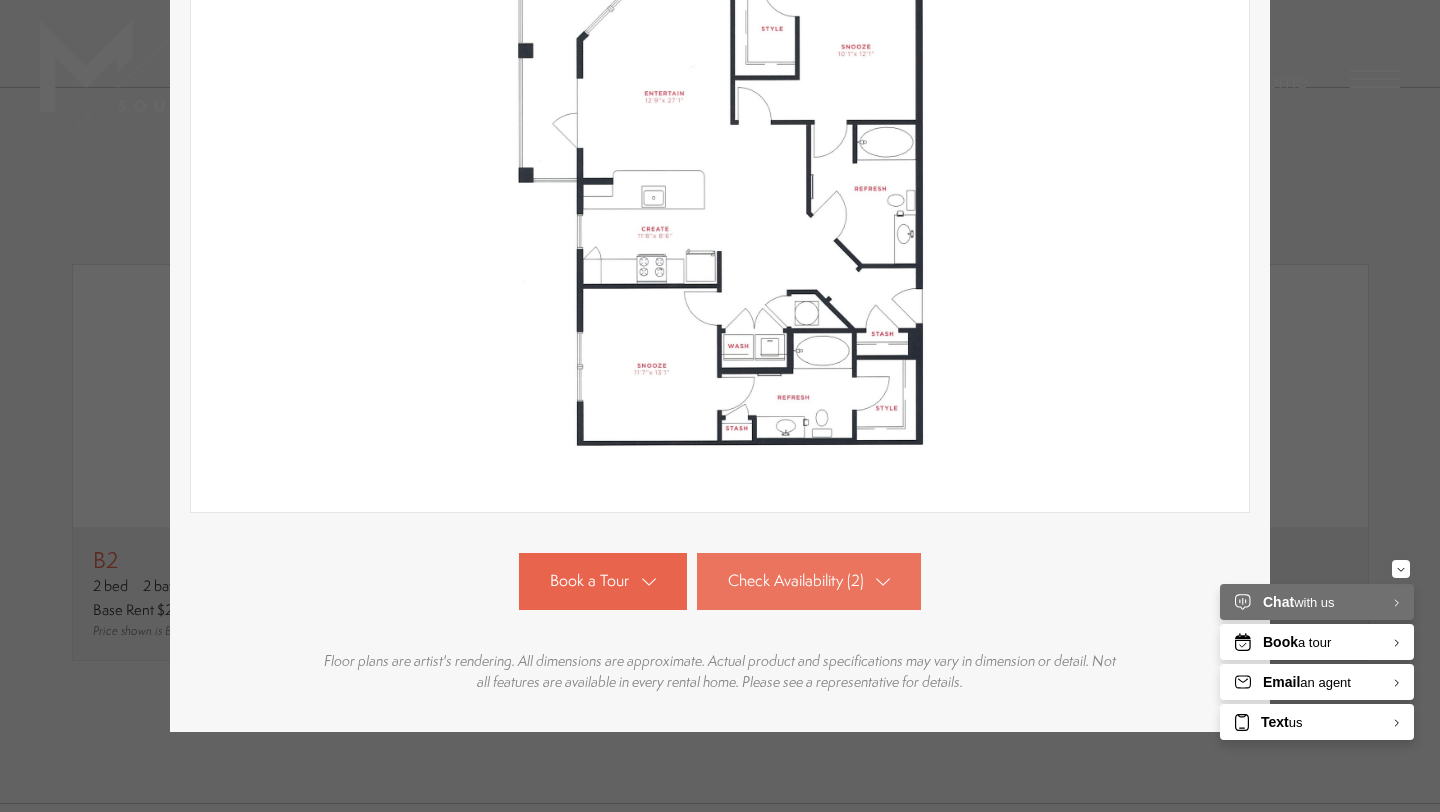 click on "Check Availability (2)" at bounding box center (809, 581) 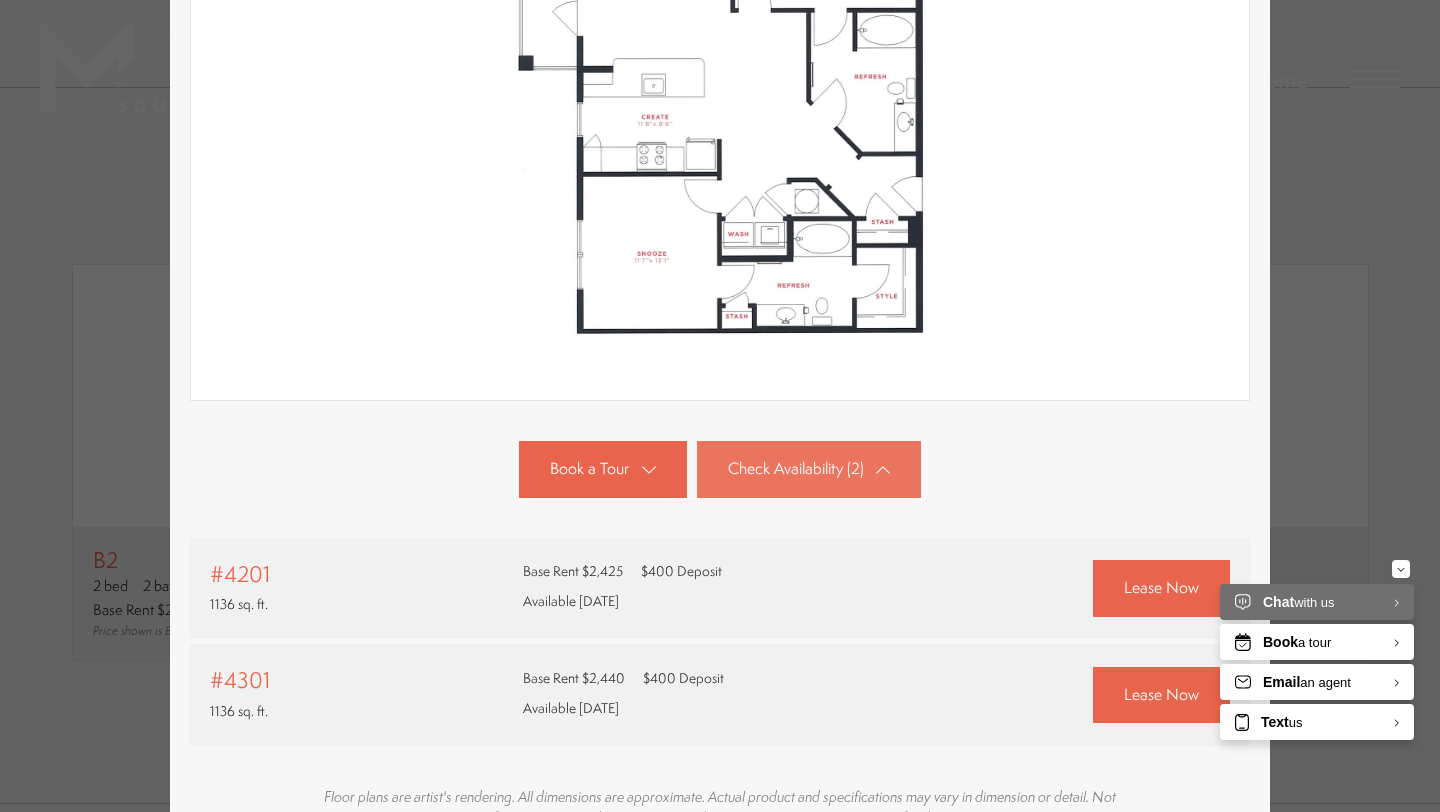scroll, scrollTop: 624, scrollLeft: 0, axis: vertical 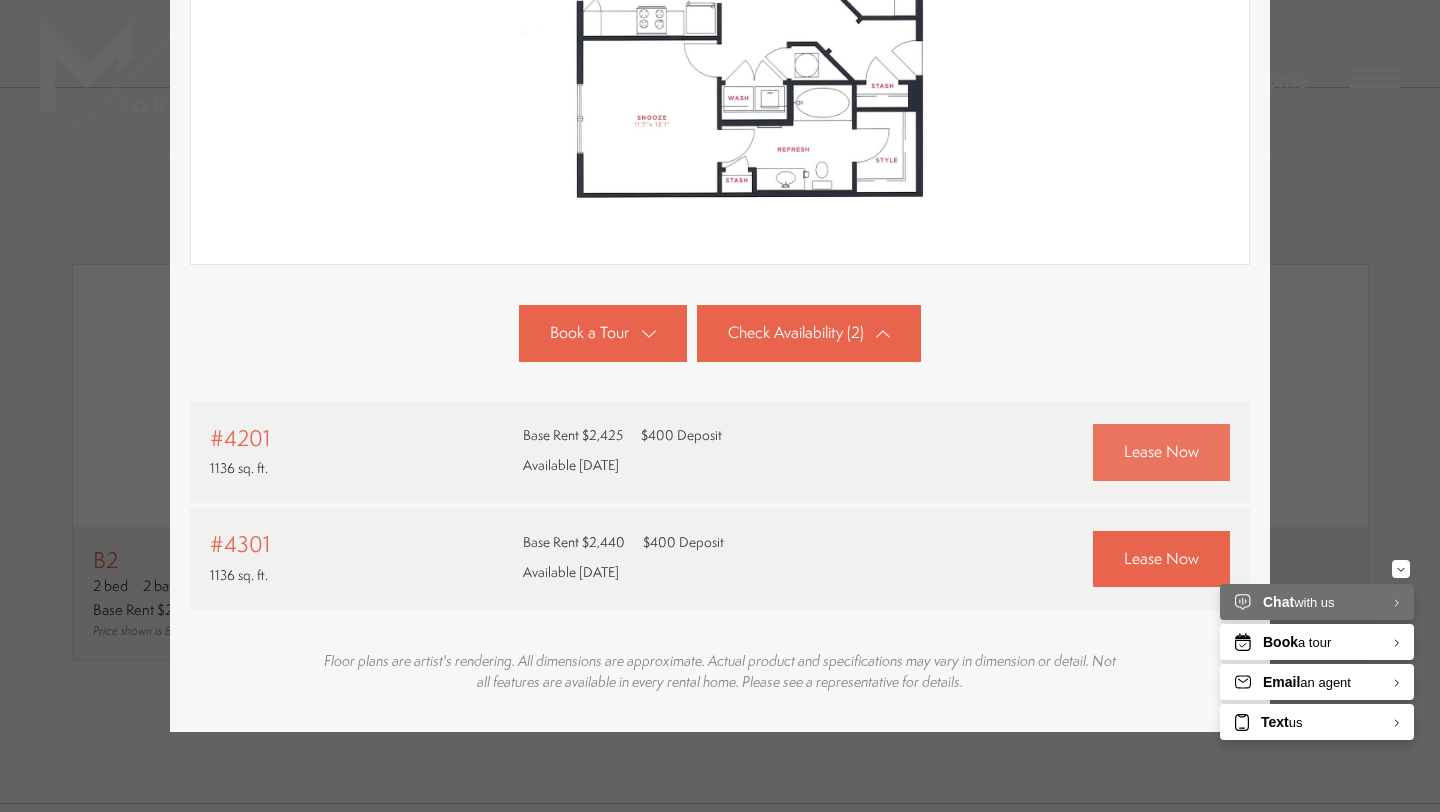 click on "Lease Now" at bounding box center (1161, 452) 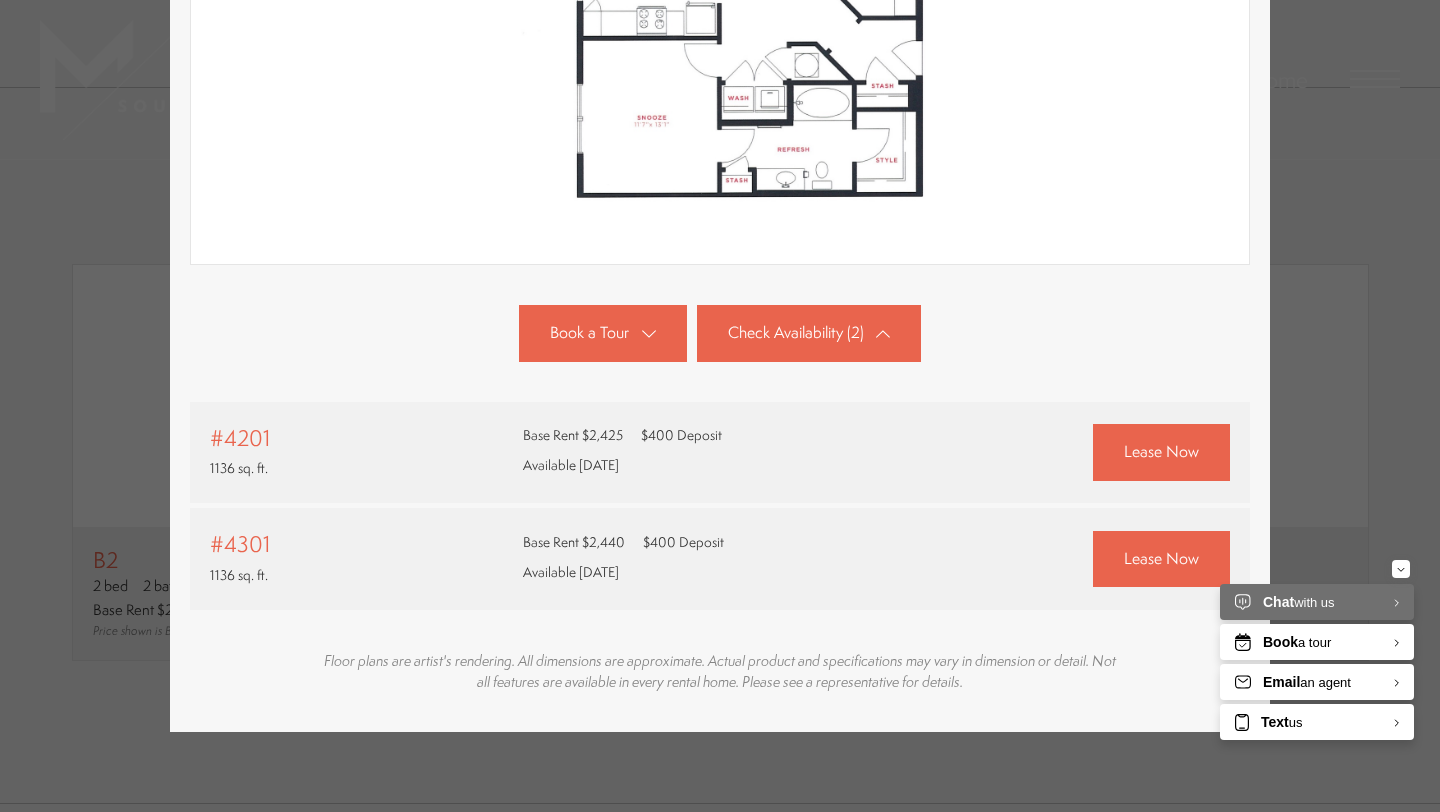scroll, scrollTop: 0, scrollLeft: 0, axis: both 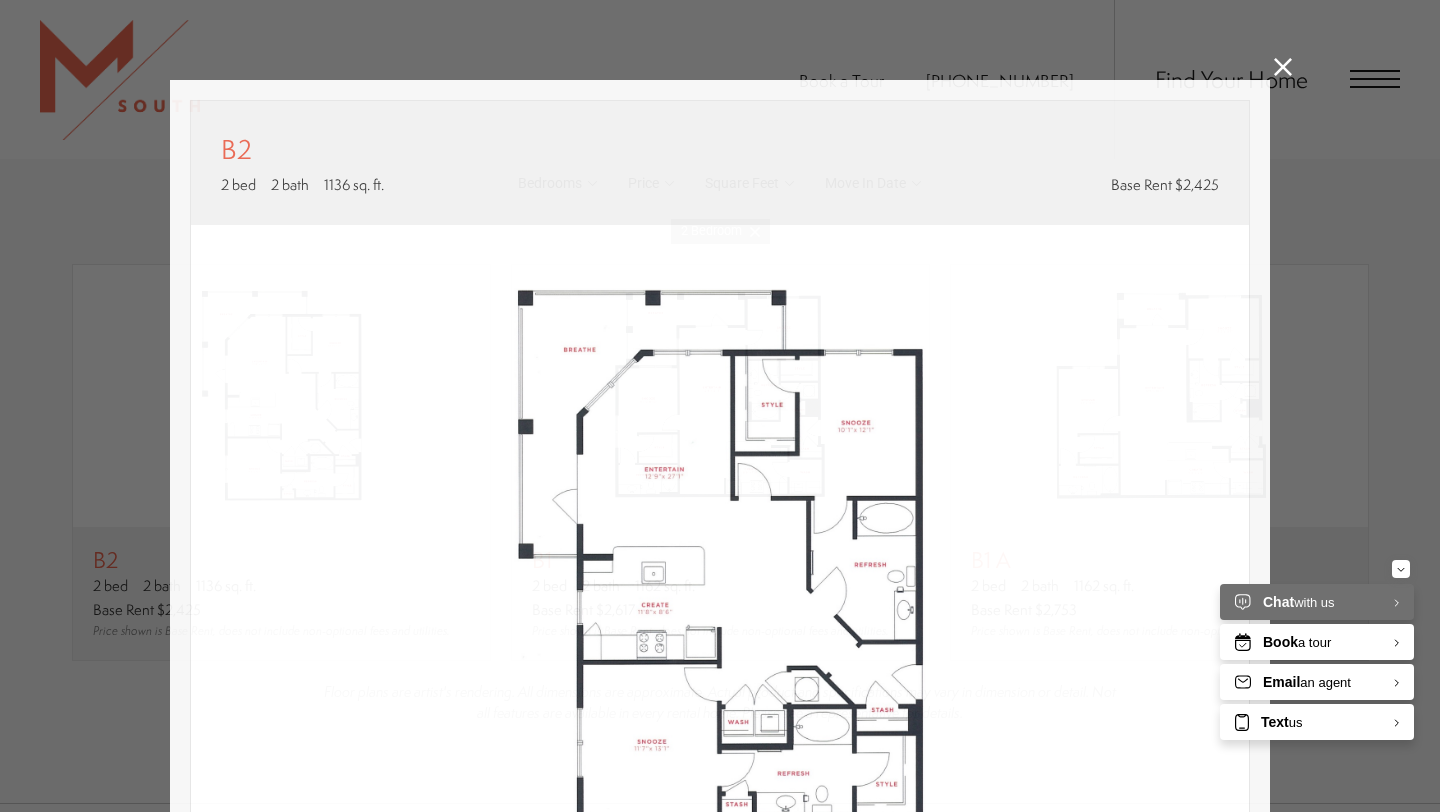 click on "B2
2 bed 2 bath 1136 sq. ft." at bounding box center (720, 406) 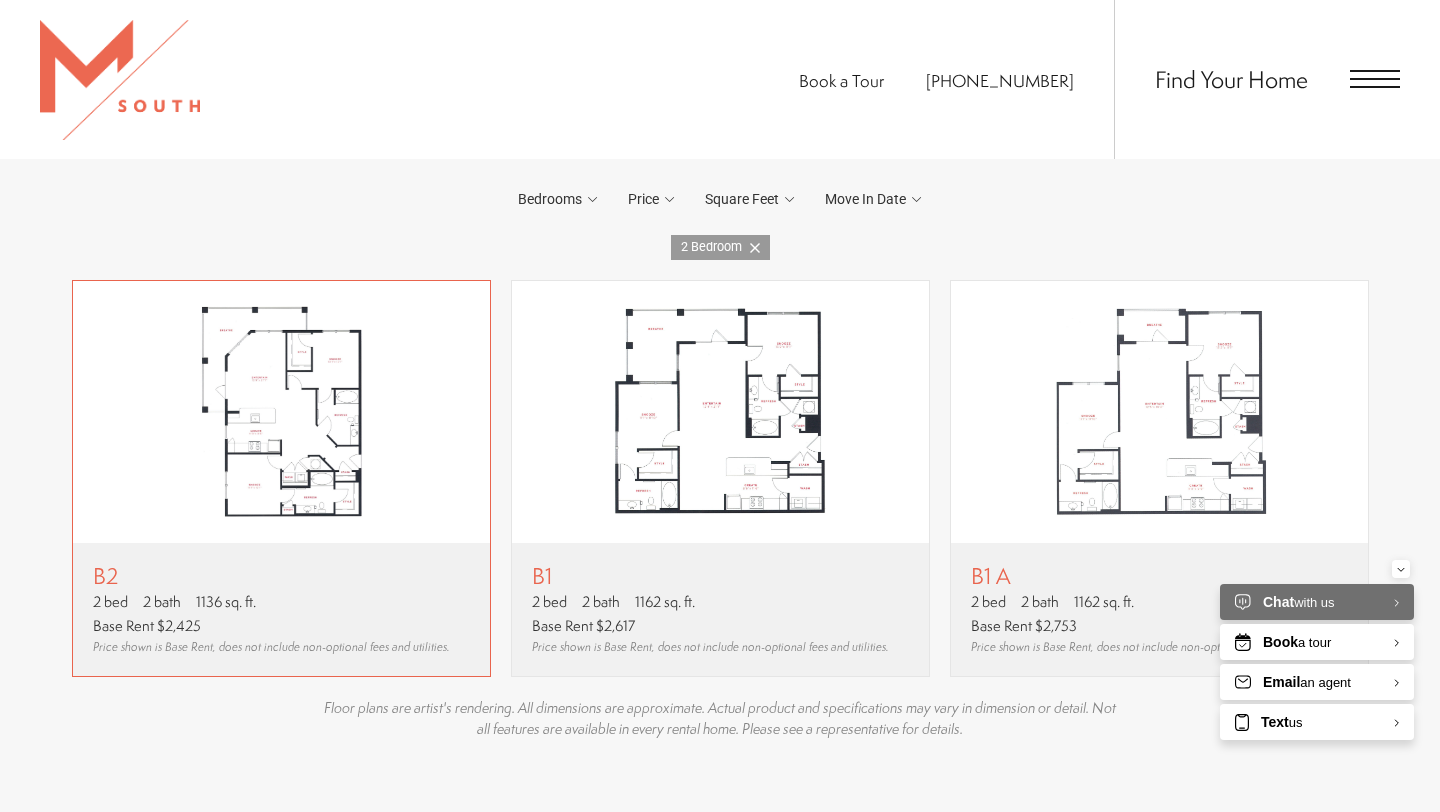 scroll, scrollTop: 1269, scrollLeft: 0, axis: vertical 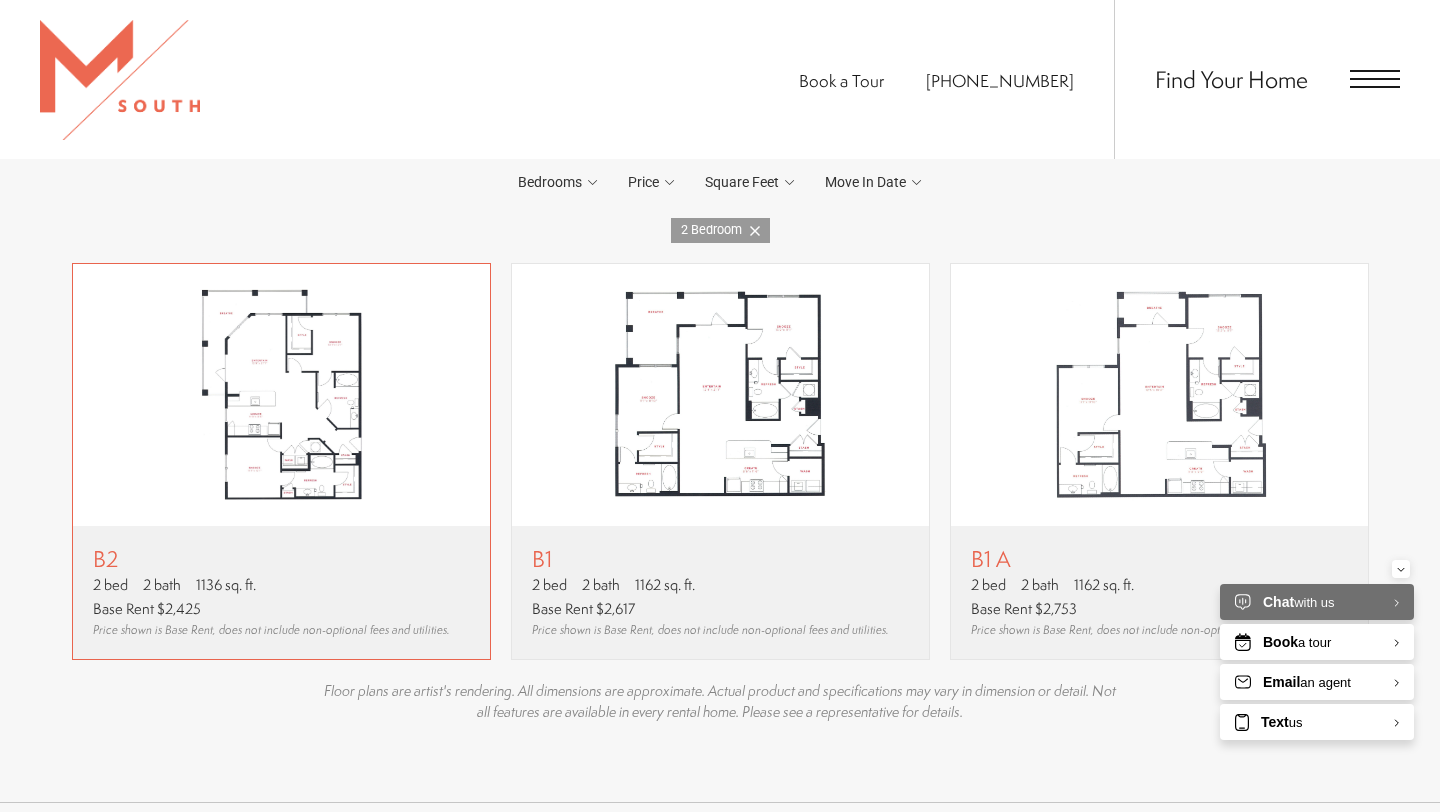click at bounding box center [281, 395] 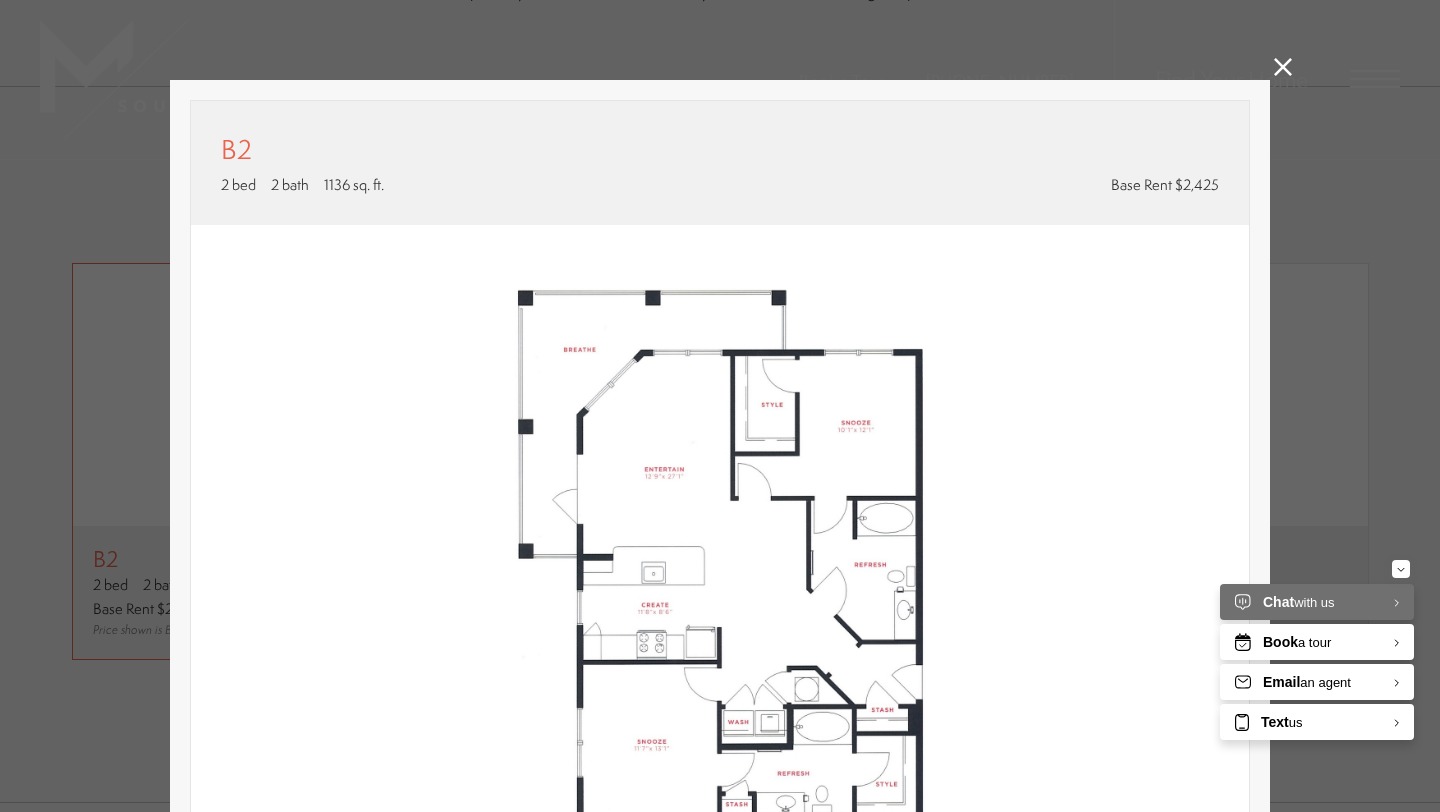 scroll, scrollTop: 0, scrollLeft: 0, axis: both 